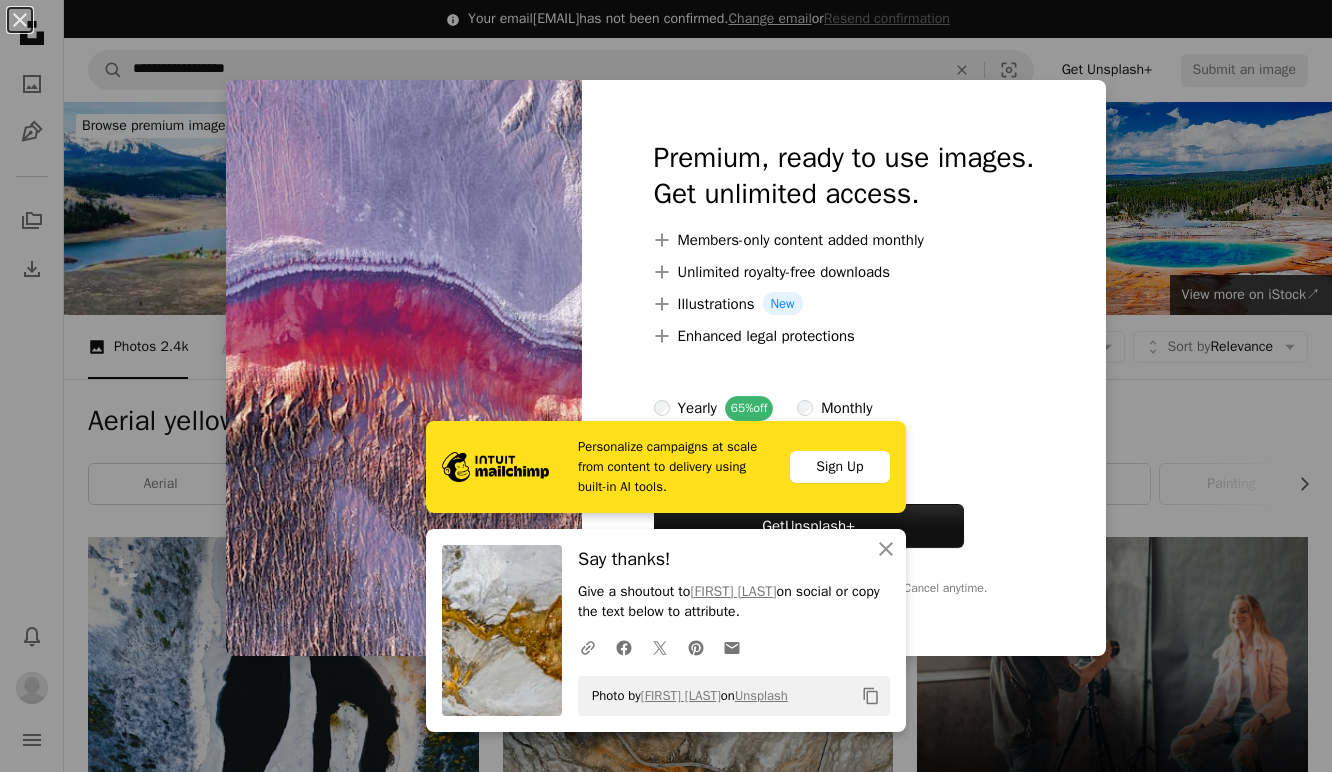 scroll, scrollTop: 1163, scrollLeft: 0, axis: vertical 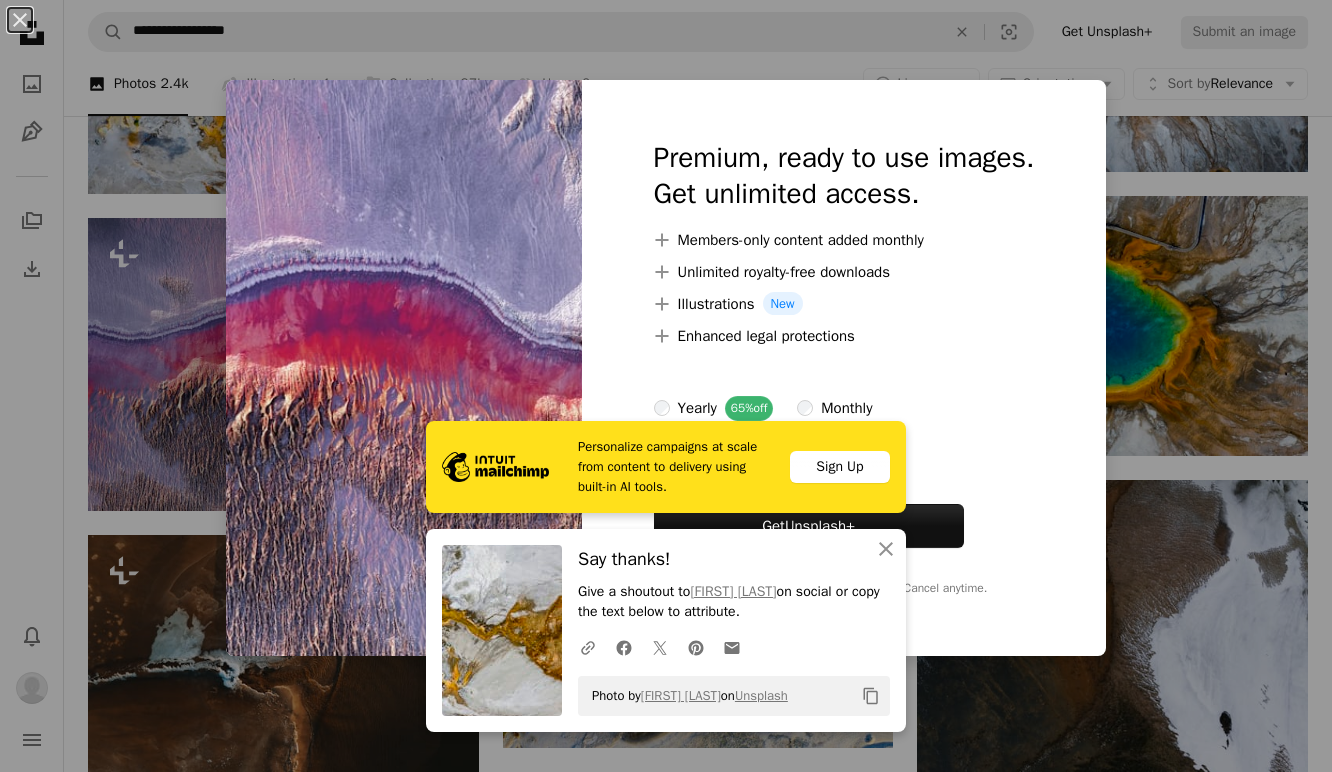 click on "An X shape Personalize campaigns at scale from content to delivery using built-in AI tools. Sign Up An X shape Close Say thanks! Give a shoutout to  [FIRST] [LAST]  on social or copy the text below to attribute. A URL sharing icon (chains) Facebook icon X (formerly Twitter) icon Pinterest icon An envelope Photo by  [FIRST] [LAST]  on  Unsplash
Copy content Premium, ready to use images. Get unlimited access. A plus sign Members-only content added monthly A plus sign Unlimited royalty-free downloads A plus sign Illustrations  New A plus sign Enhanced legal protections yearly 65%  off monthly $20   $7 USD per month * Get  Unsplash+ * When paid annually, billed upfront  $84 Taxes where applicable. Renews automatically. Cancel anytime." at bounding box center [666, 386] 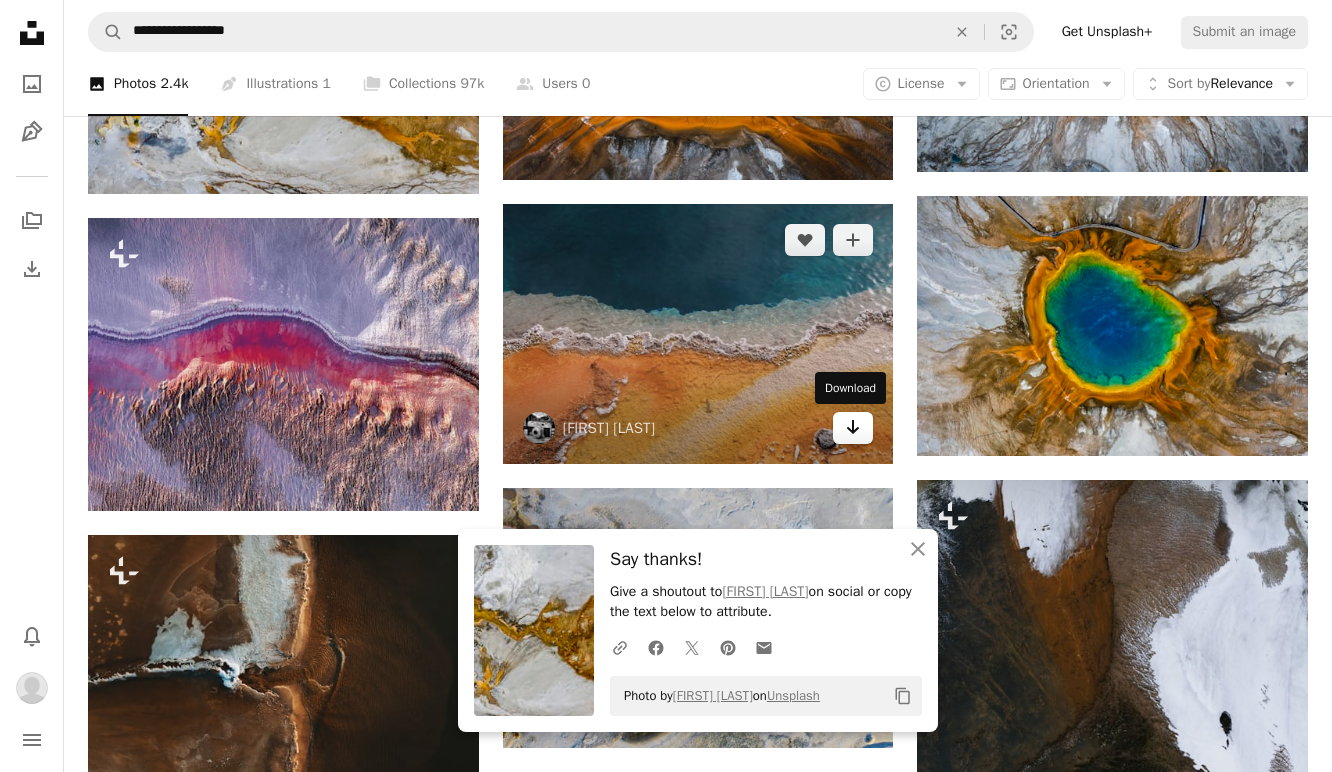 click on "Arrow pointing down" 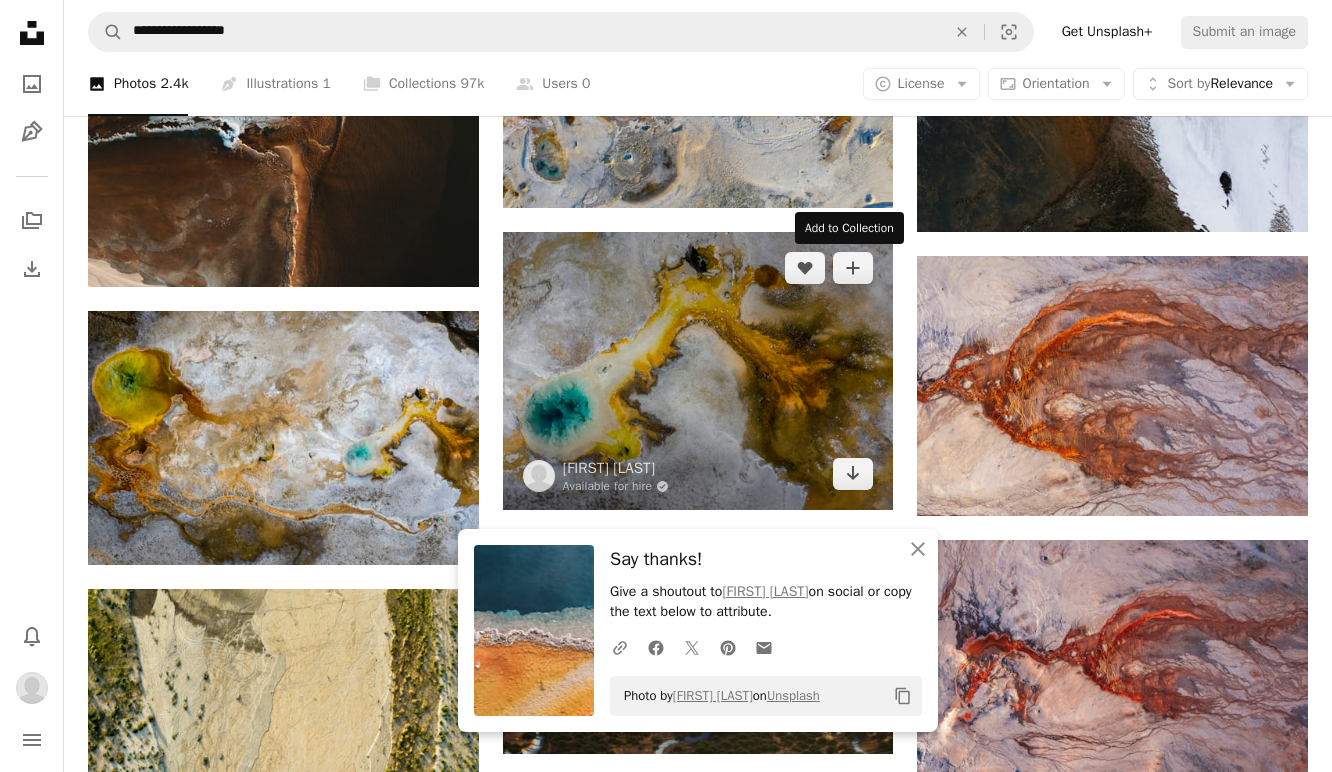 scroll, scrollTop: 1705, scrollLeft: 0, axis: vertical 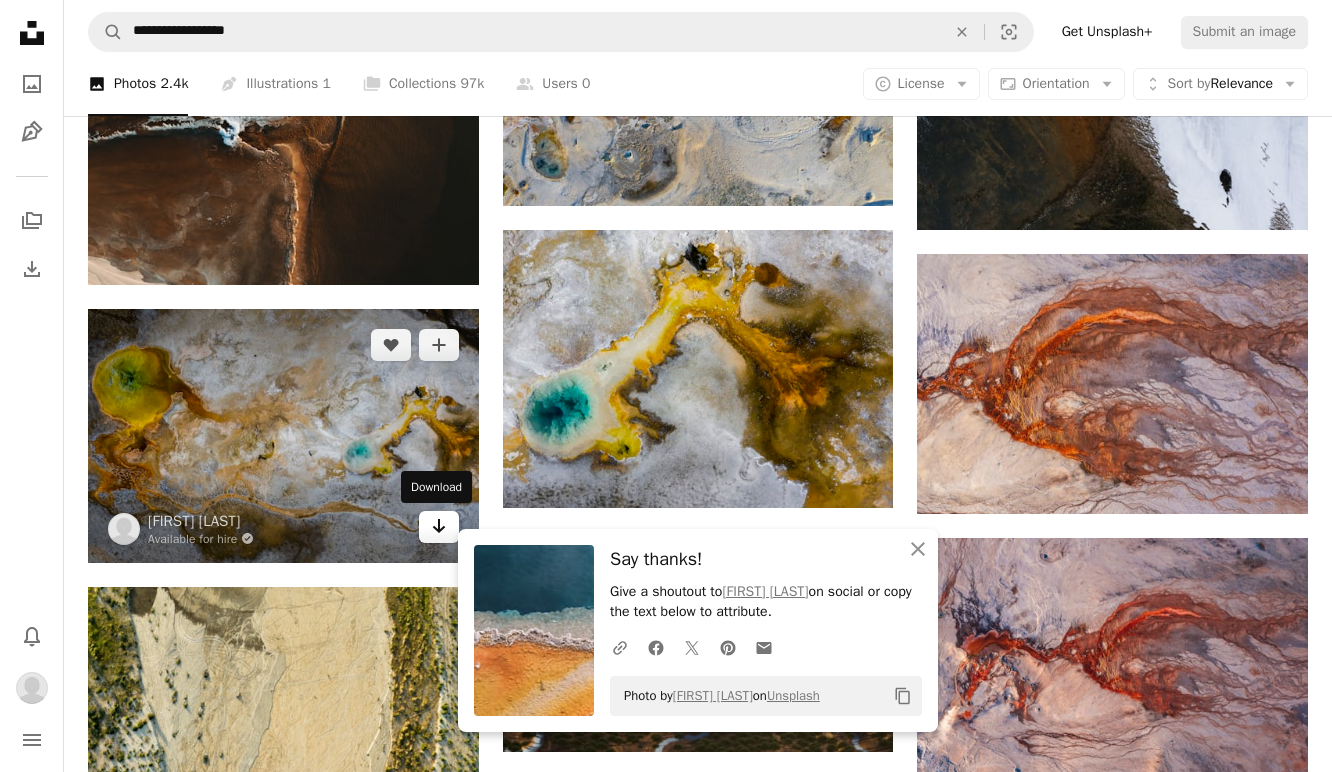 click on "Arrow pointing down" 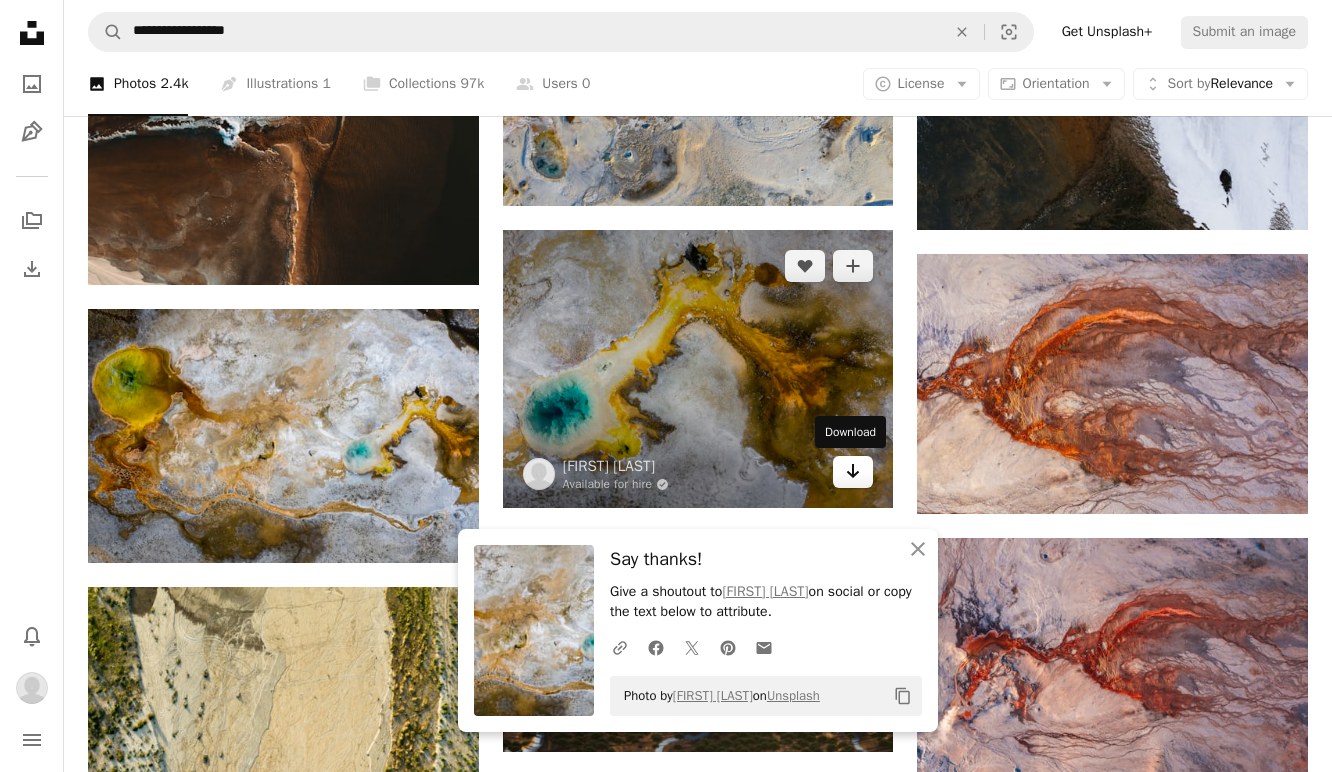 click on "Arrow pointing down" 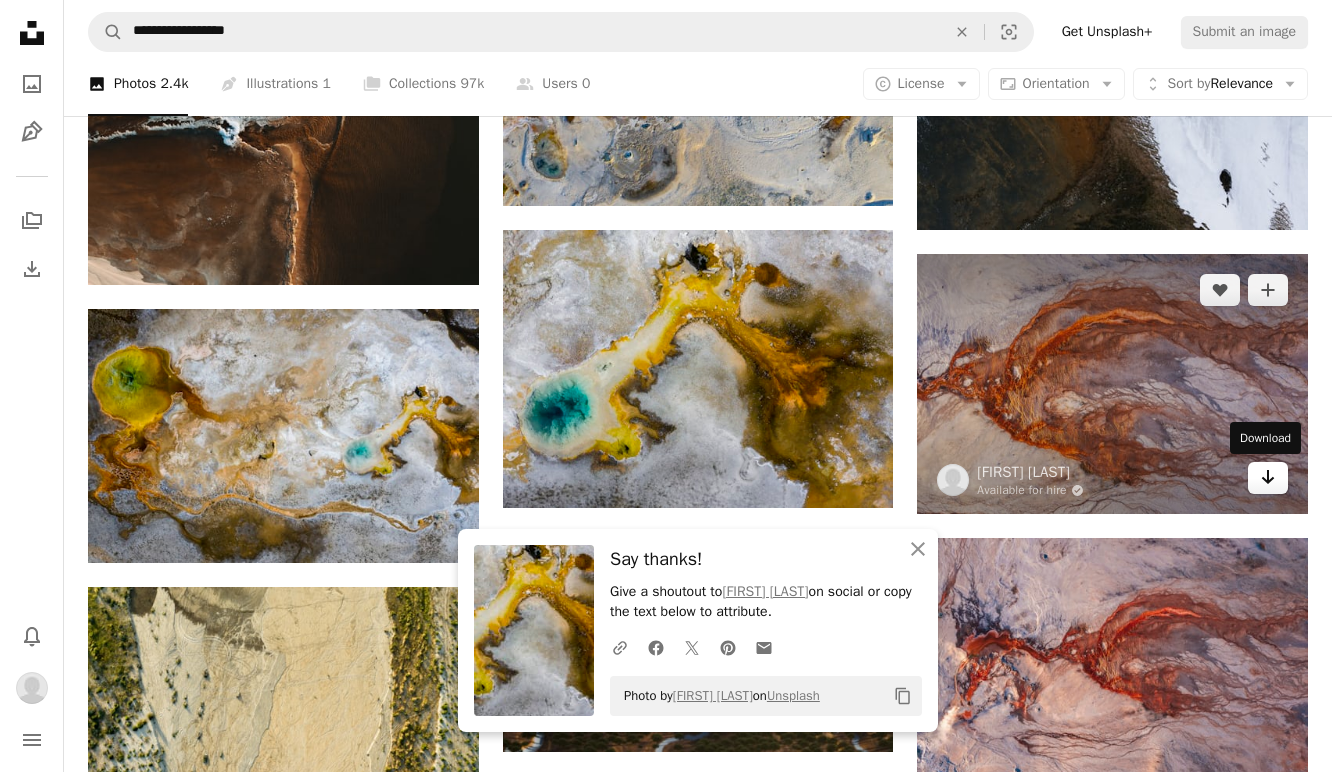 click on "Arrow pointing down" 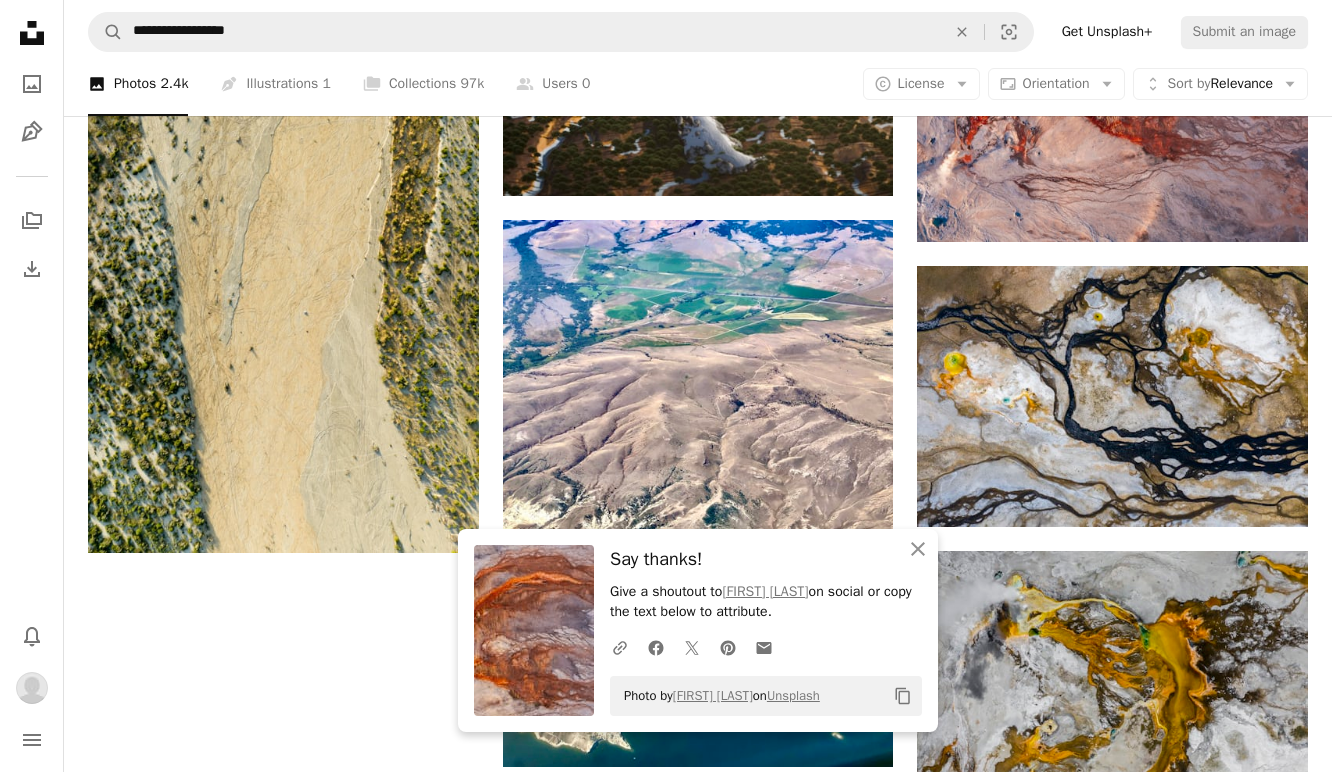 scroll, scrollTop: 2275, scrollLeft: 0, axis: vertical 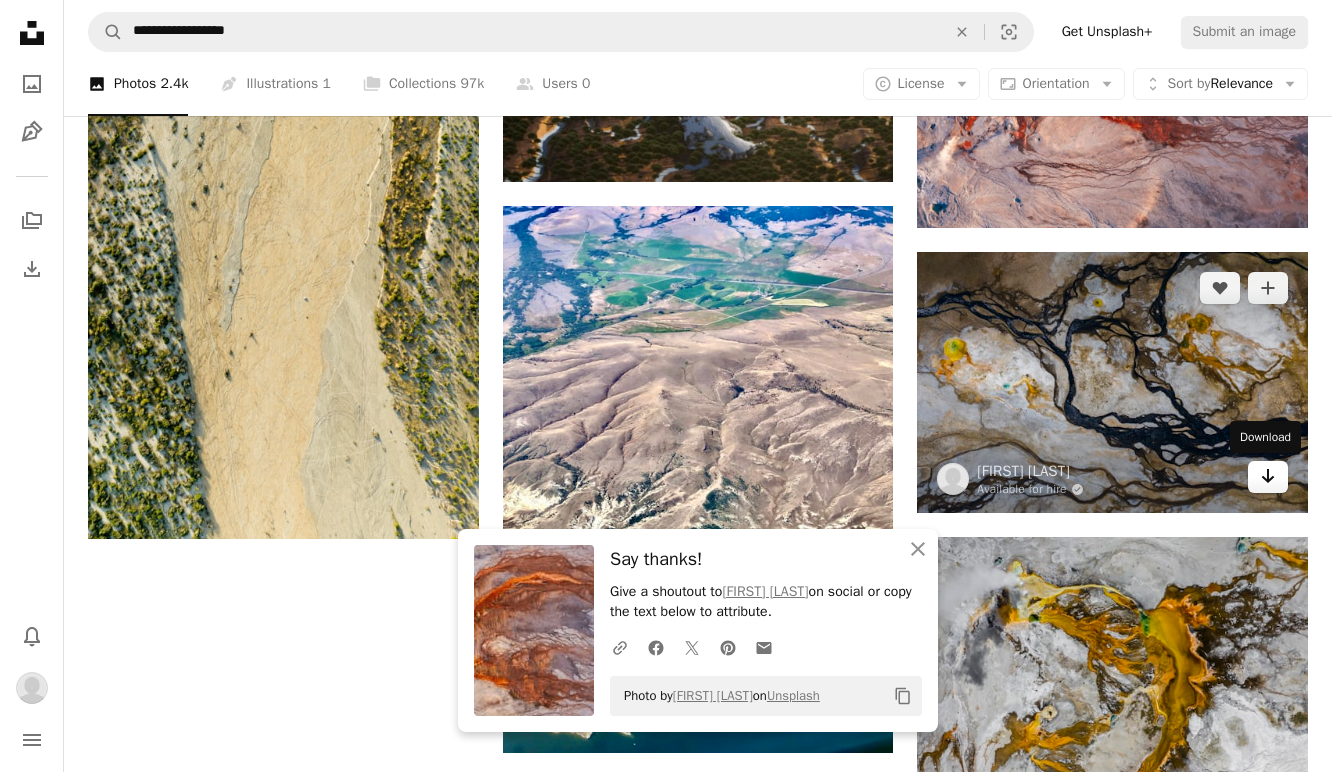 click on "Arrow pointing down" at bounding box center [1268, 477] 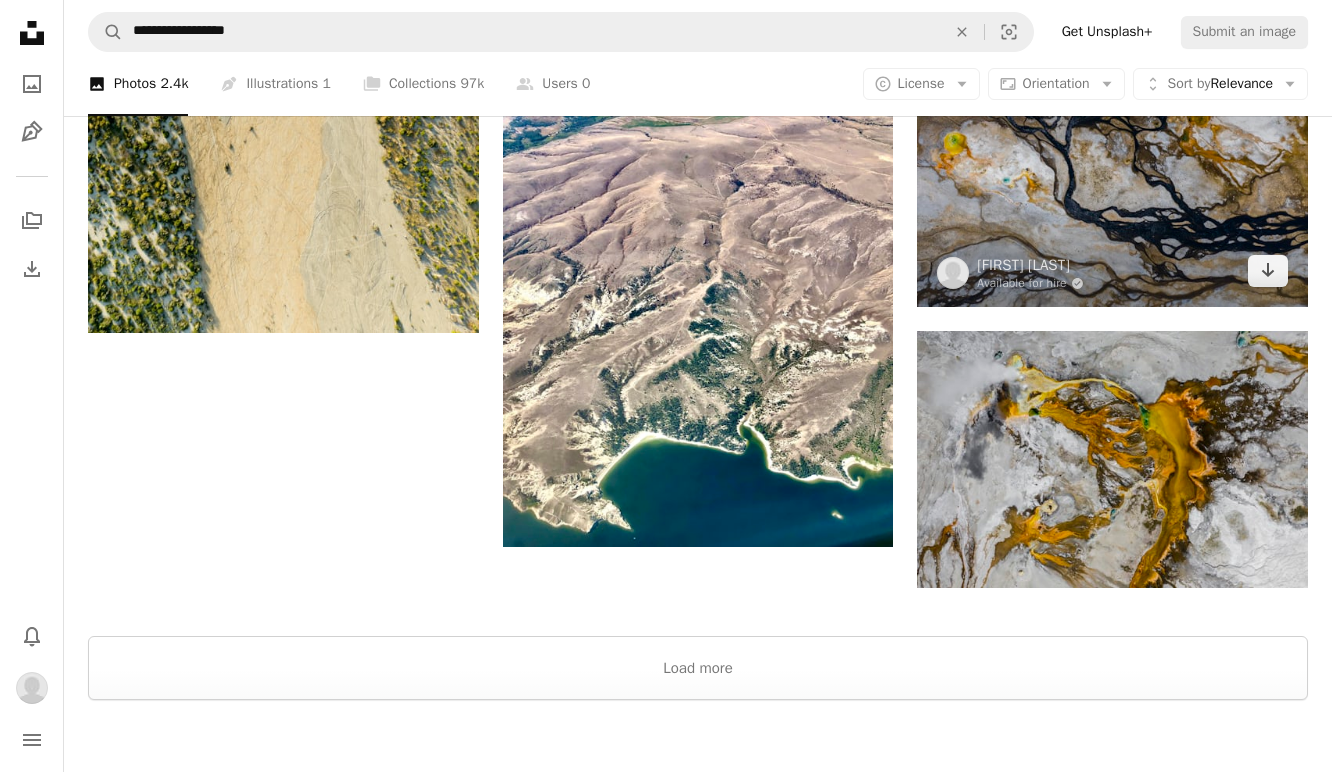 scroll, scrollTop: 2617, scrollLeft: 0, axis: vertical 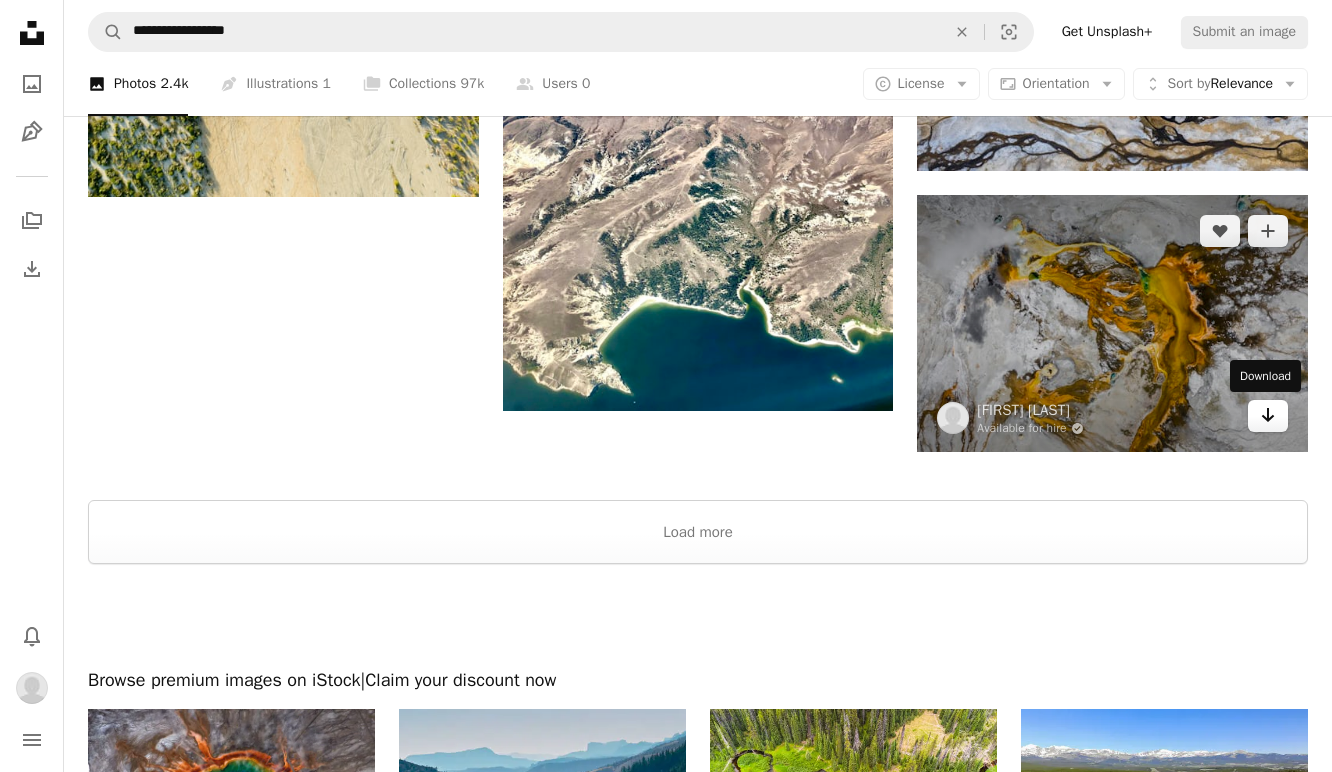 click on "Arrow pointing down" at bounding box center (1268, 416) 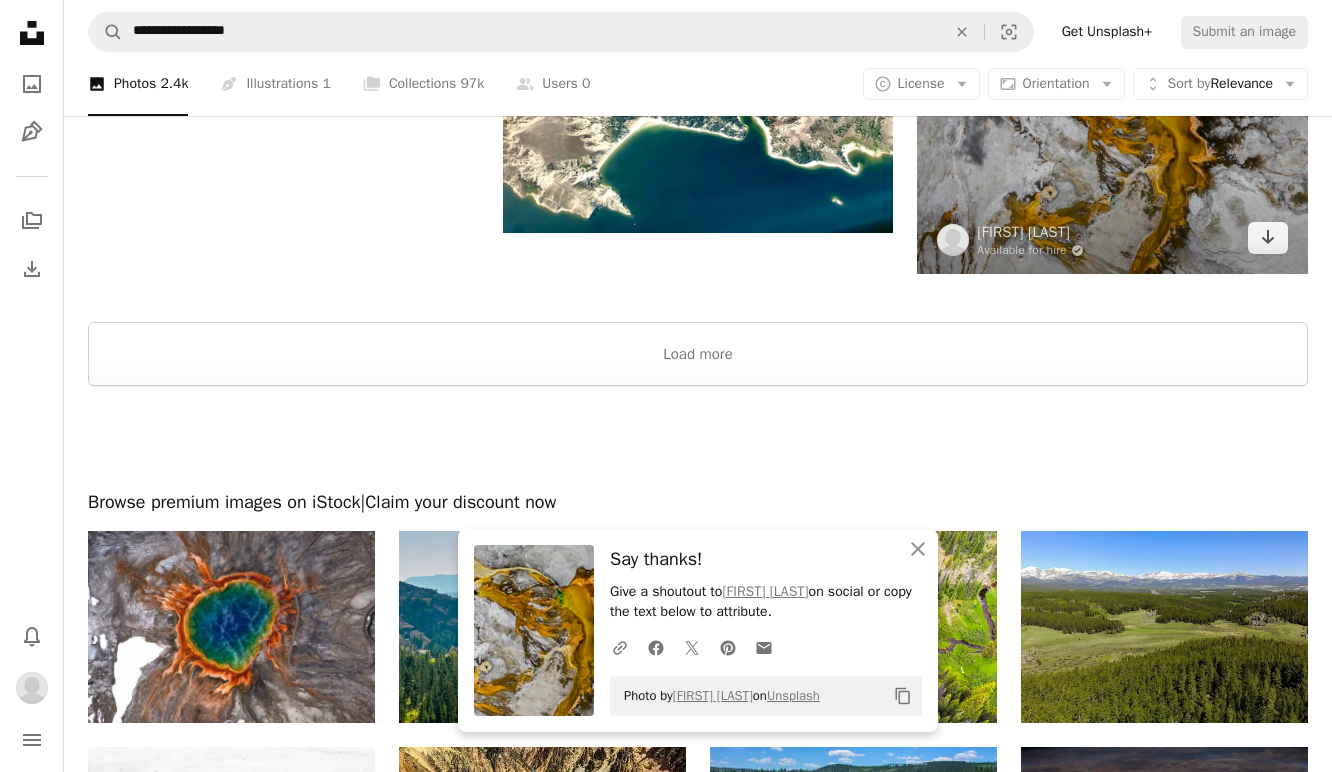 scroll, scrollTop: 2842, scrollLeft: 0, axis: vertical 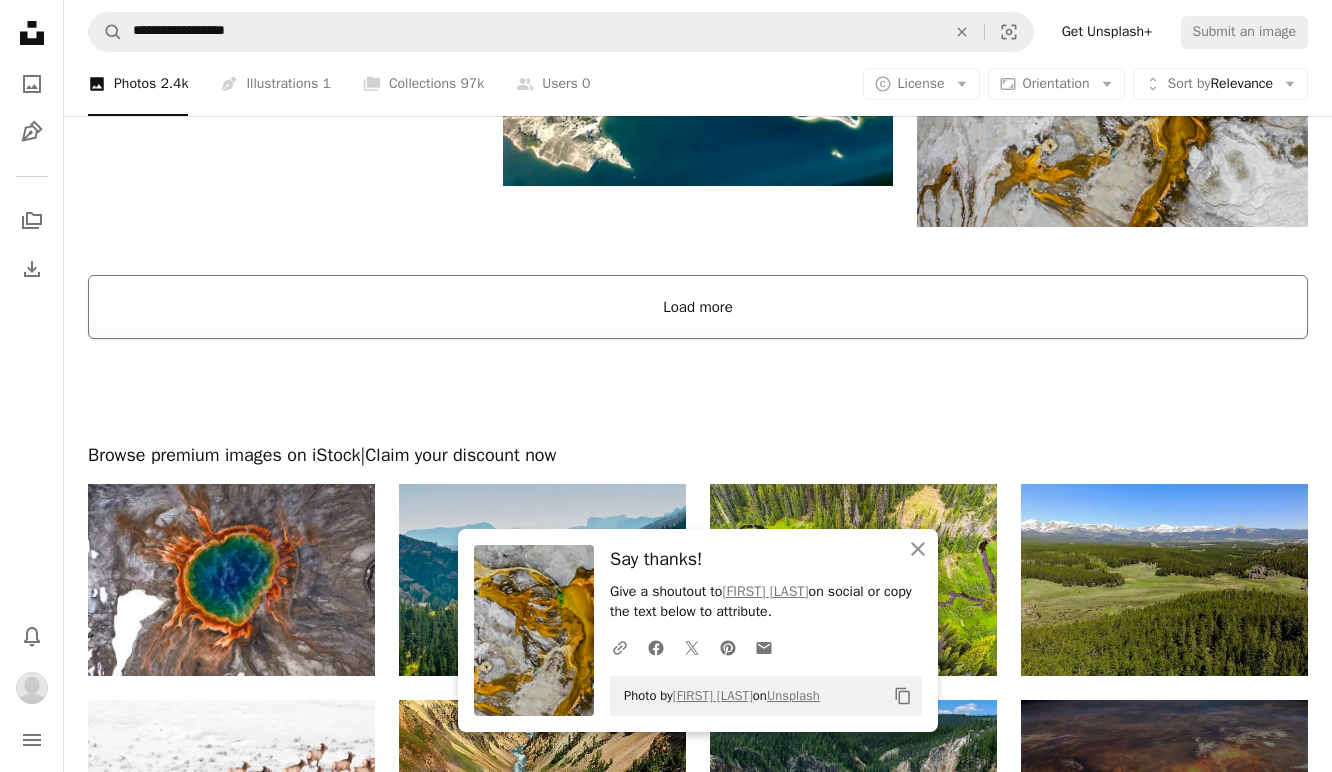 click on "Load more" at bounding box center [698, 307] 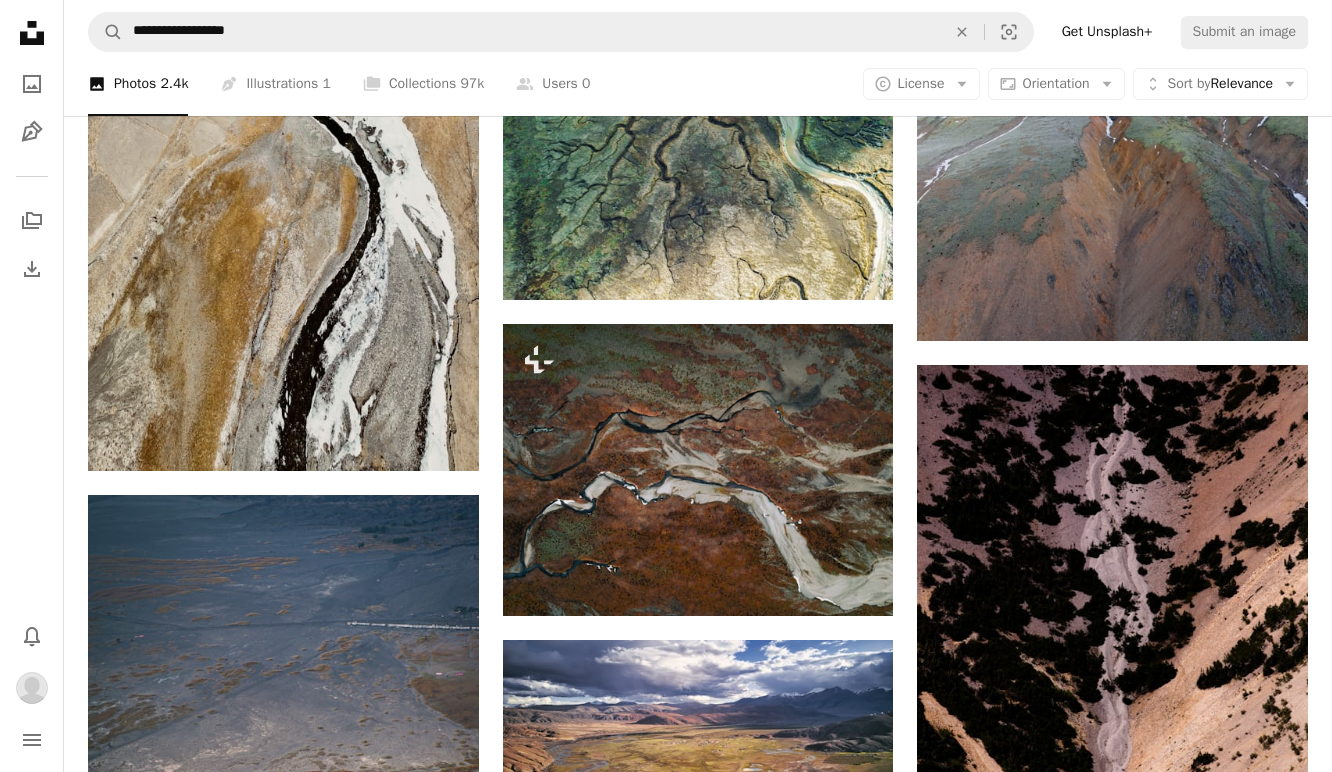 scroll, scrollTop: 2857, scrollLeft: 0, axis: vertical 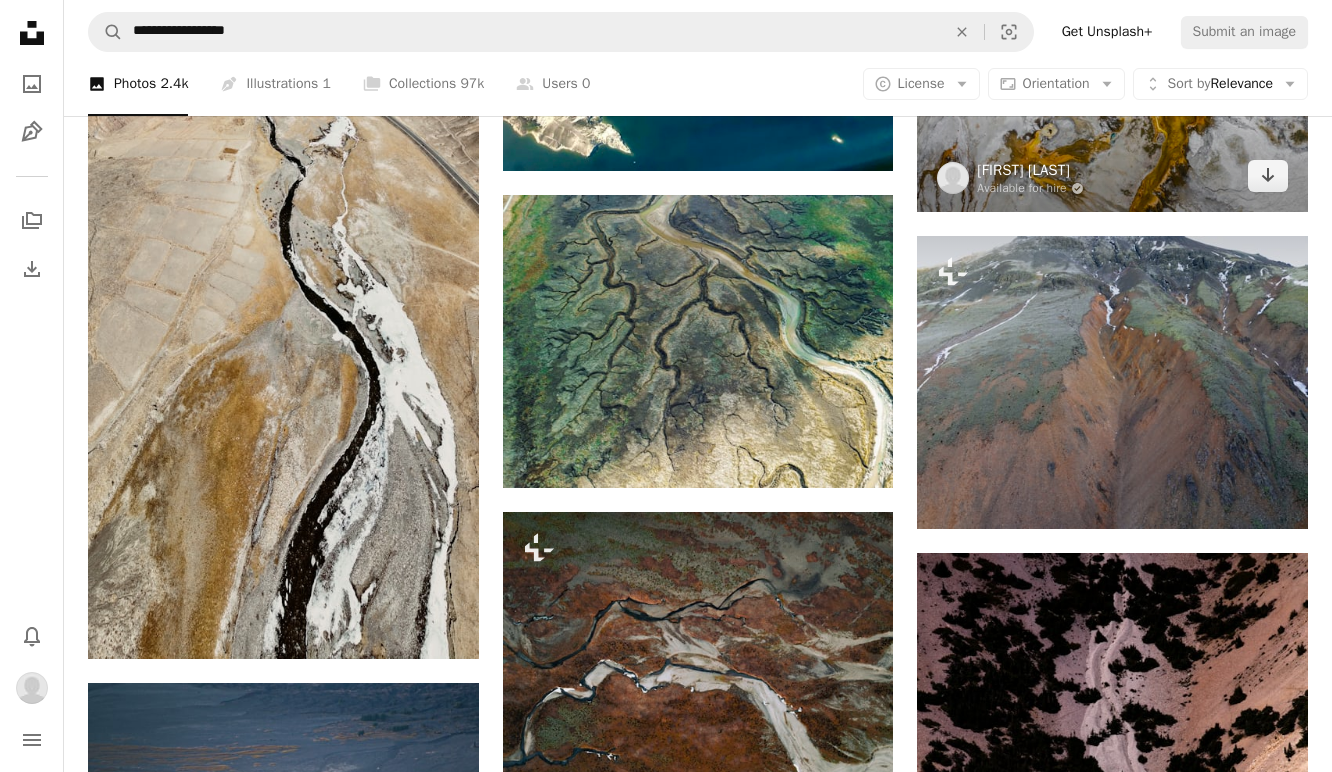 click on "[FIRST] [LAST]" at bounding box center (1030, 170) 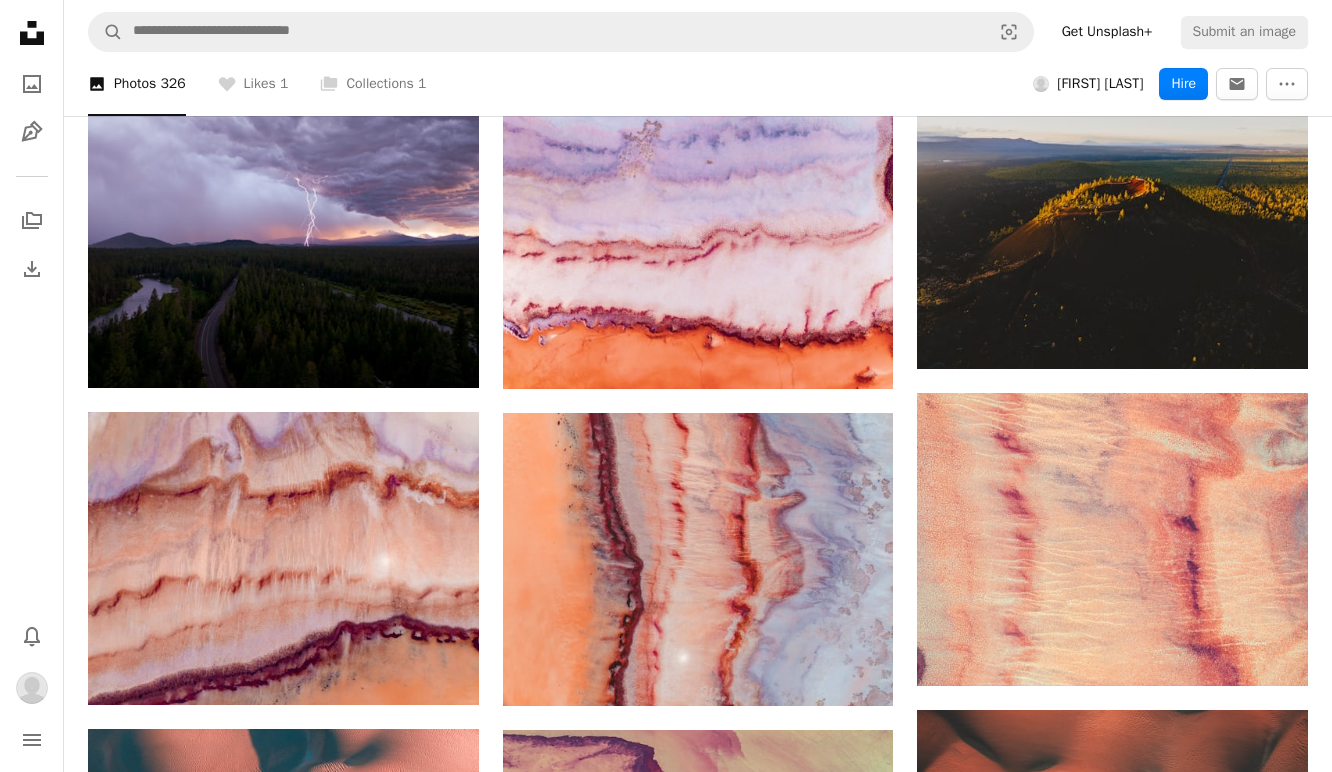 scroll, scrollTop: 451, scrollLeft: 0, axis: vertical 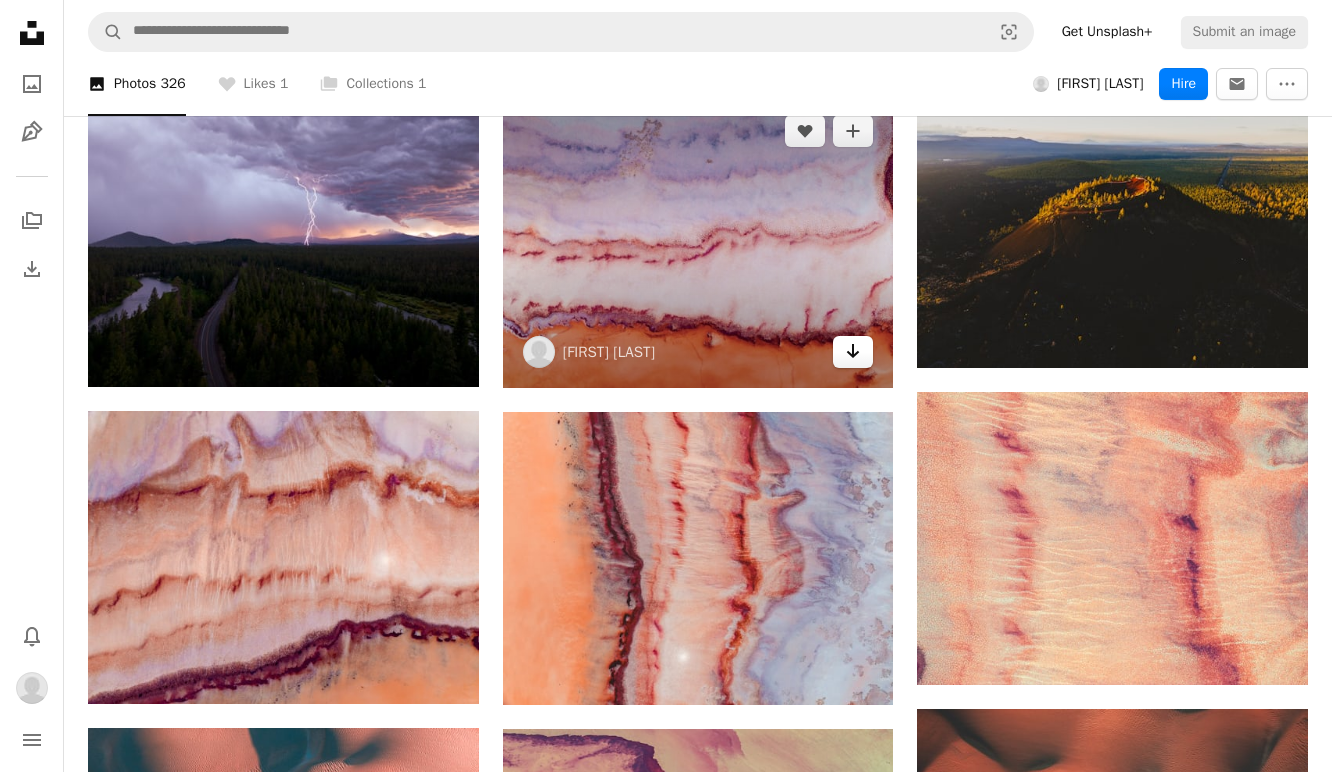 click 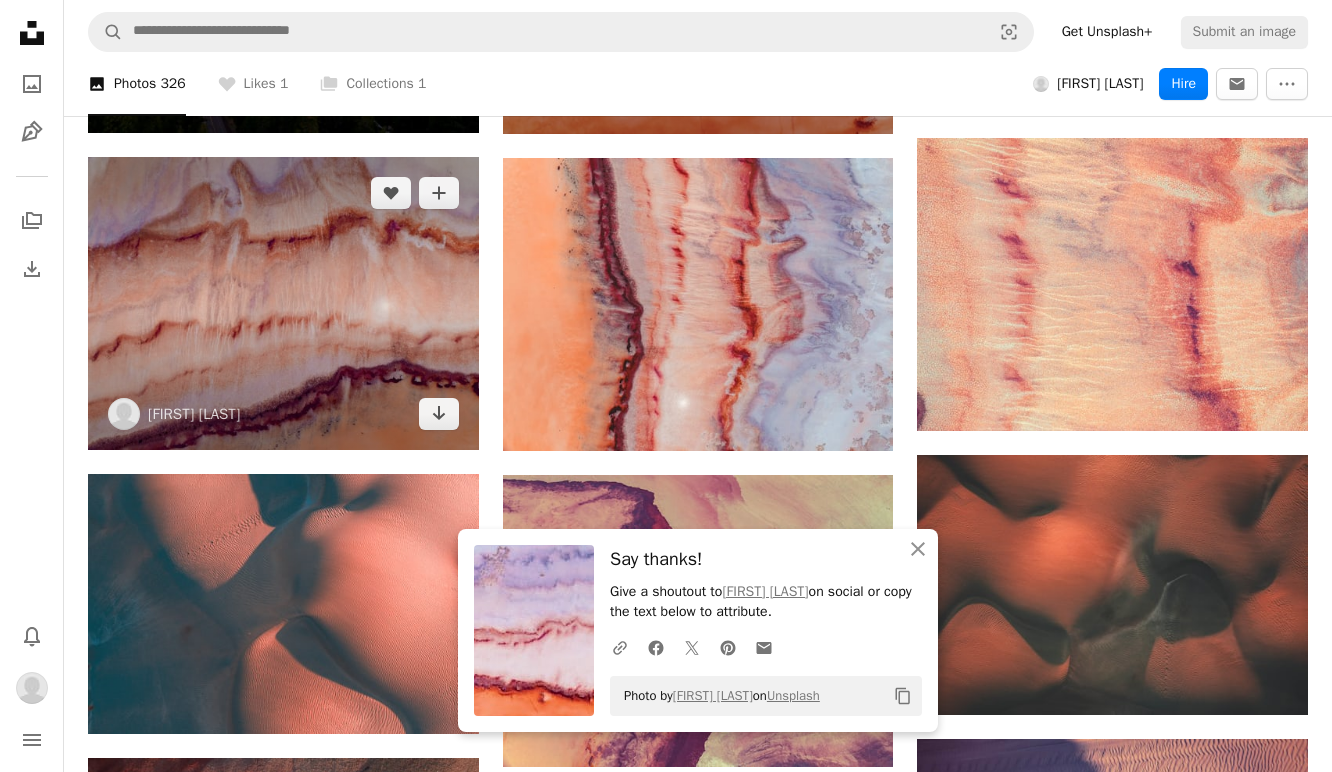 scroll, scrollTop: 717, scrollLeft: 0, axis: vertical 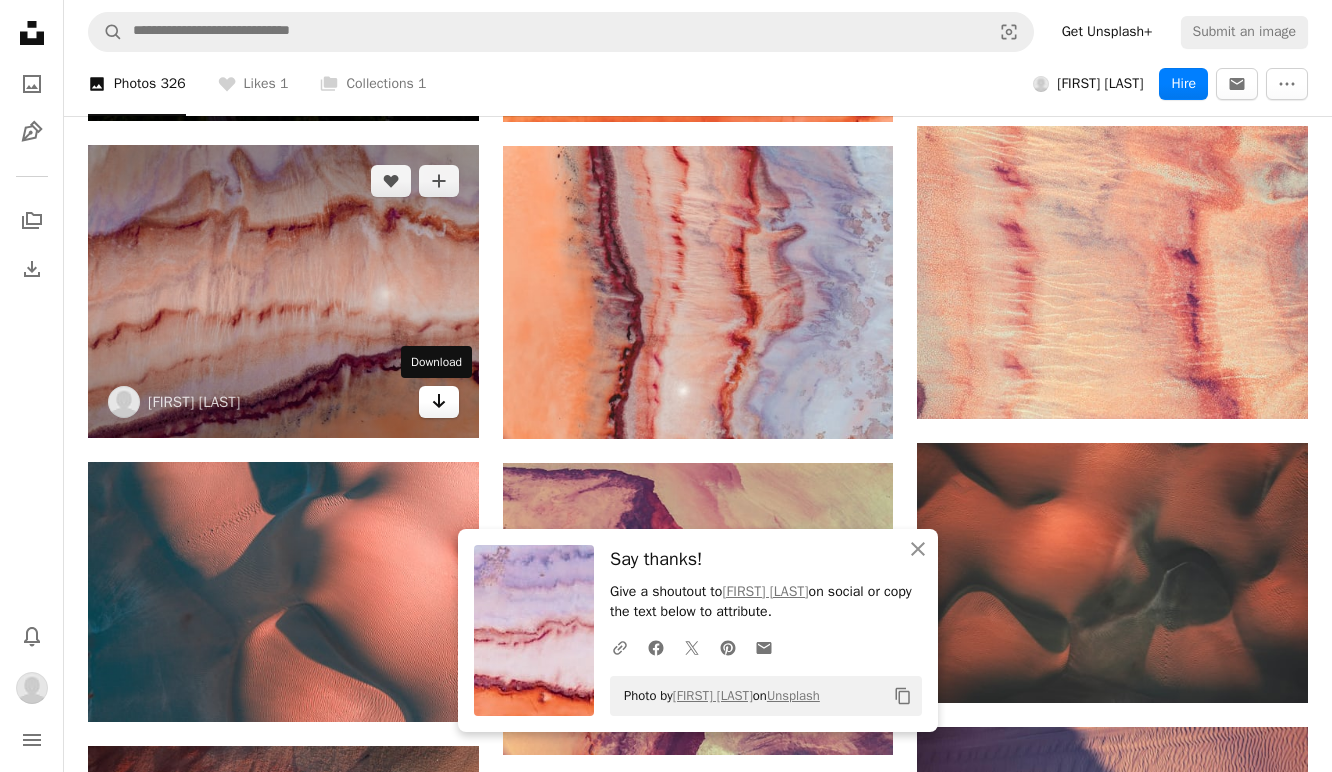 click on "Arrow pointing down" 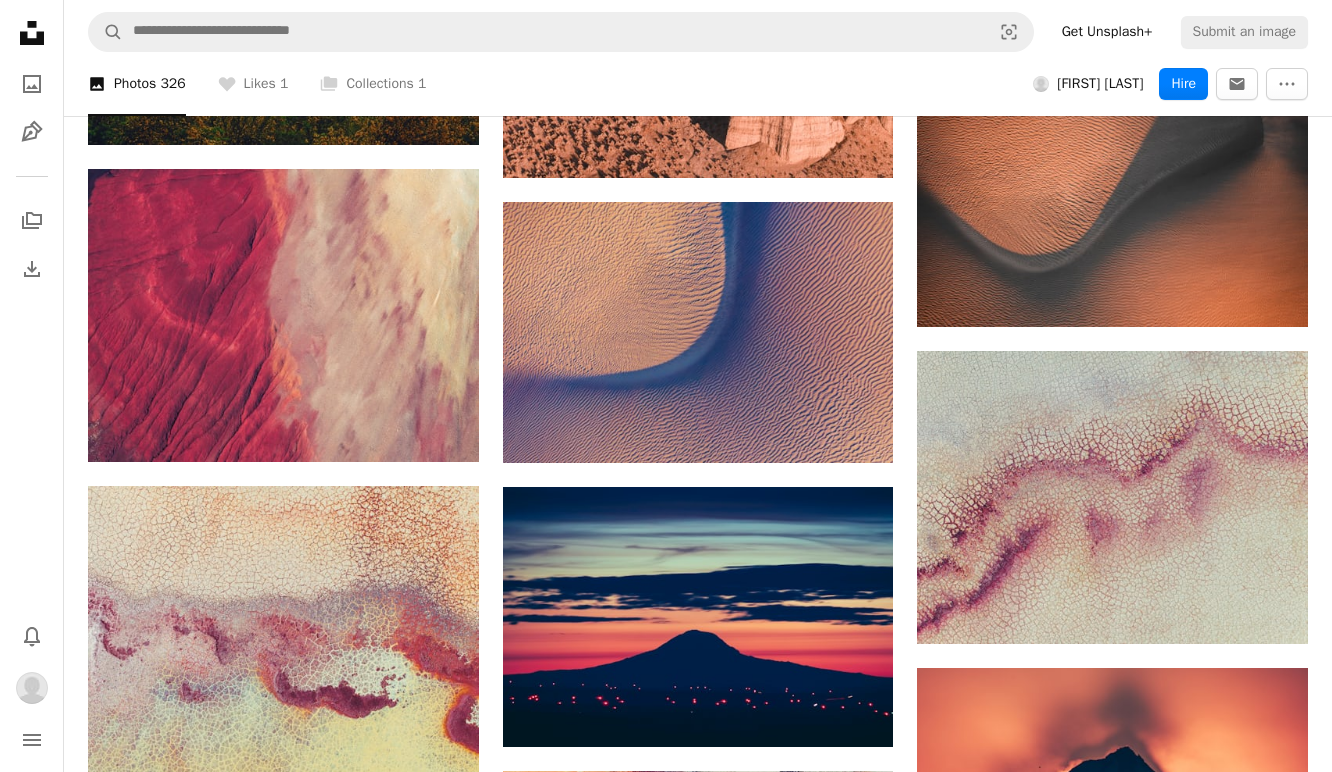 scroll, scrollTop: 2562, scrollLeft: 0, axis: vertical 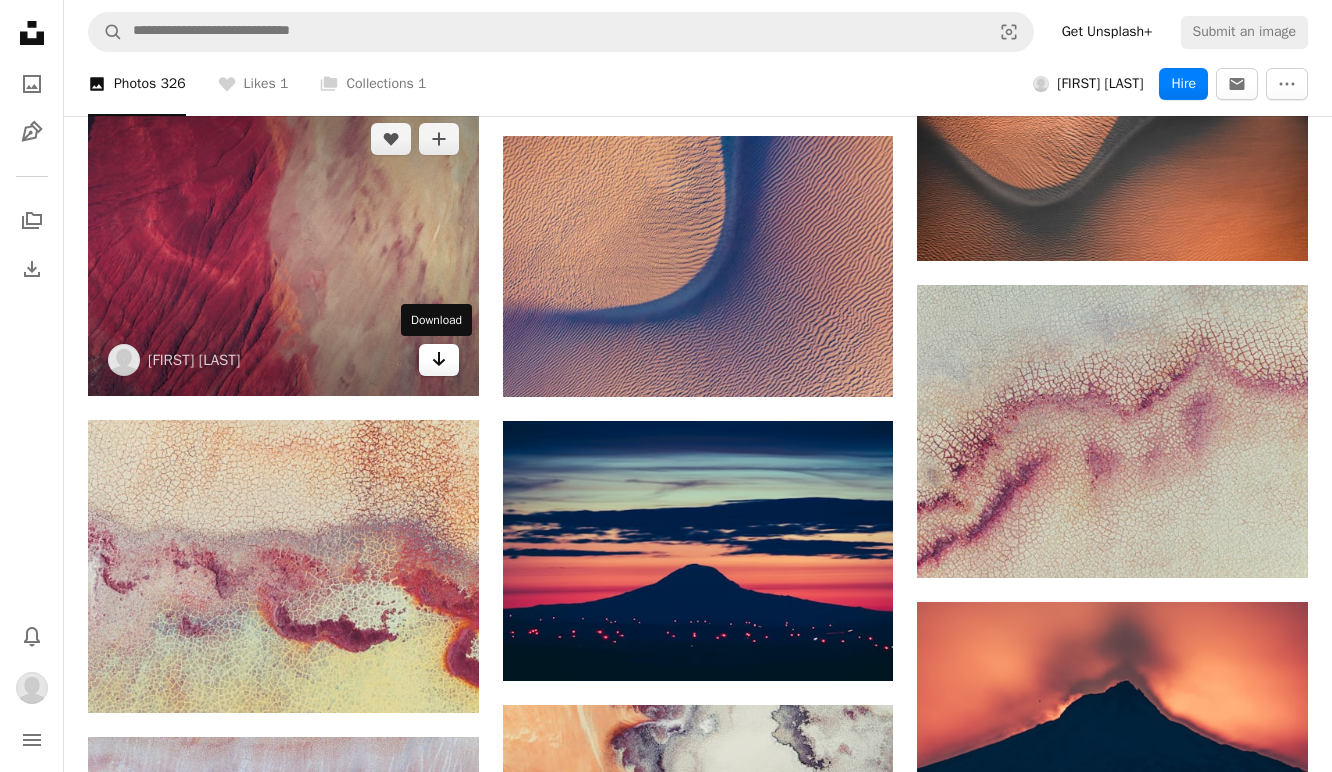 click on "Arrow pointing down" 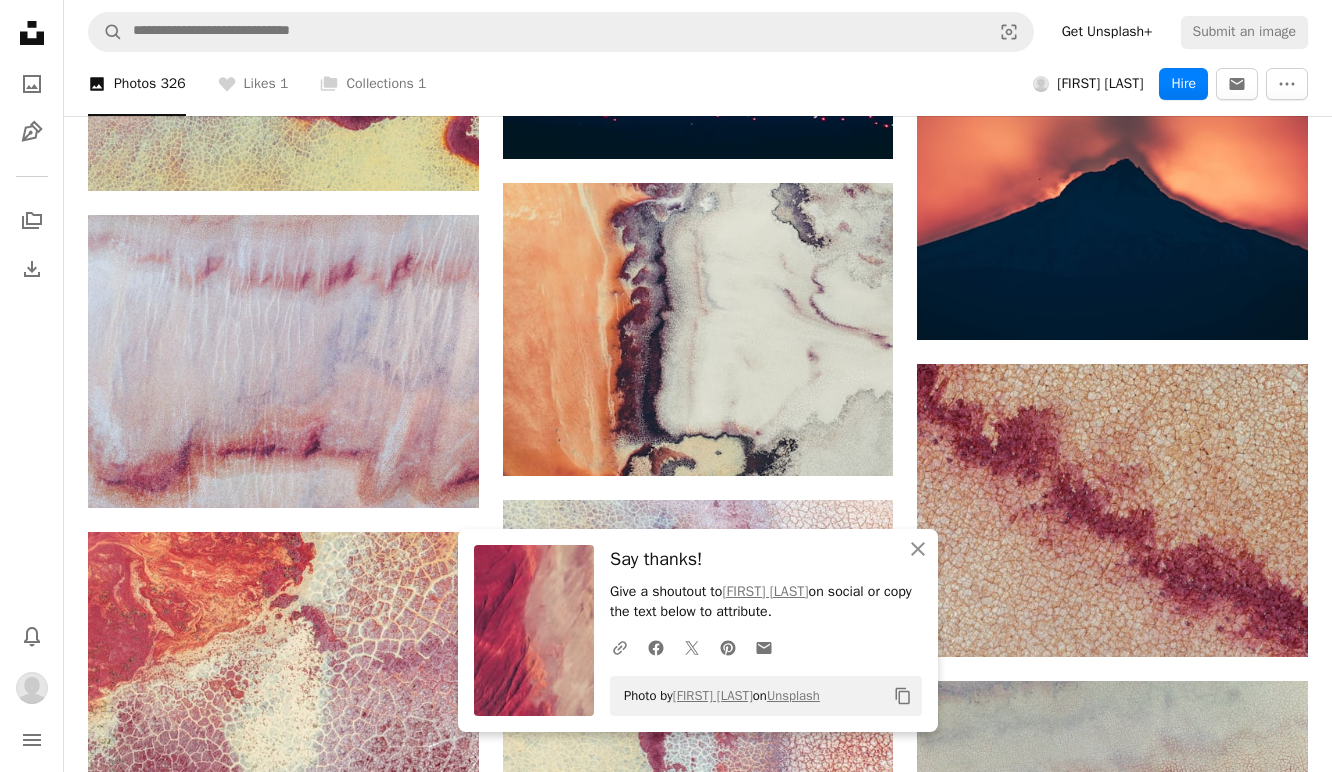 scroll, scrollTop: 3088, scrollLeft: 0, axis: vertical 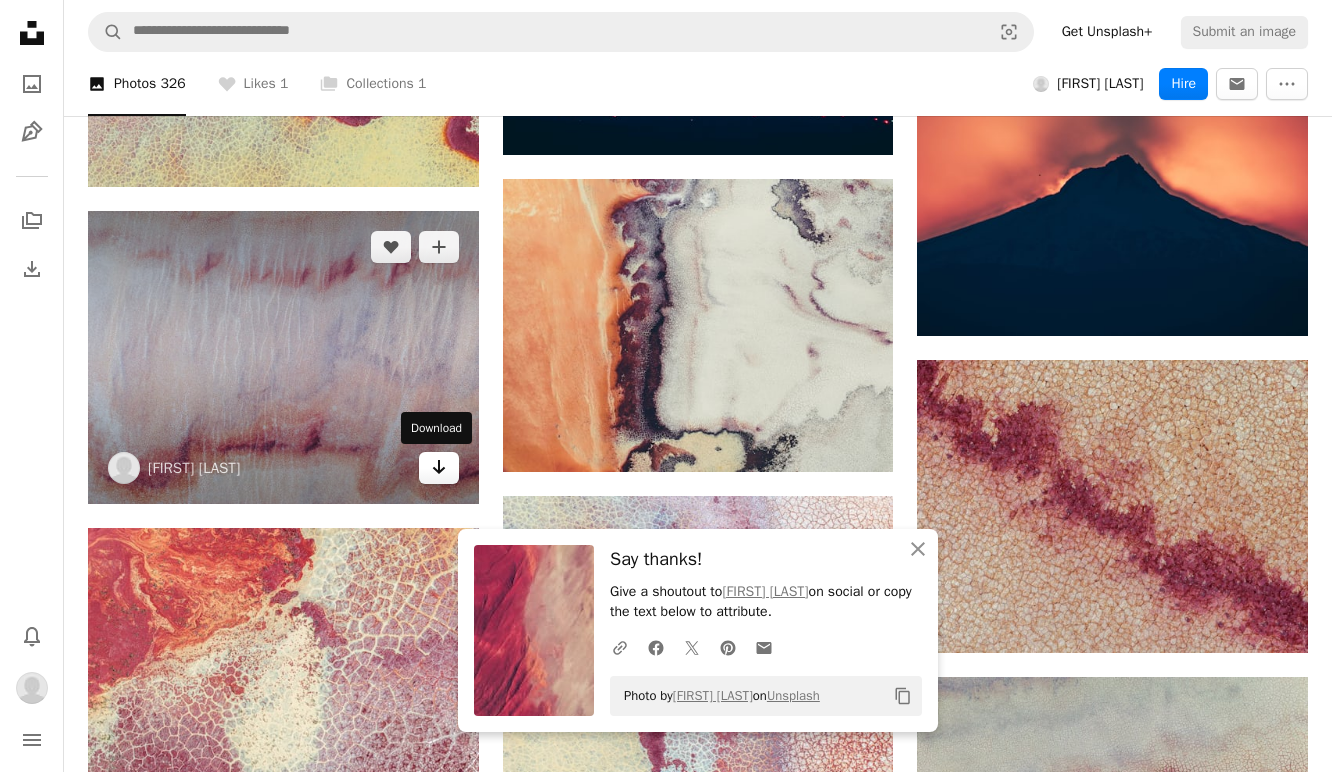 click on "Arrow pointing down" 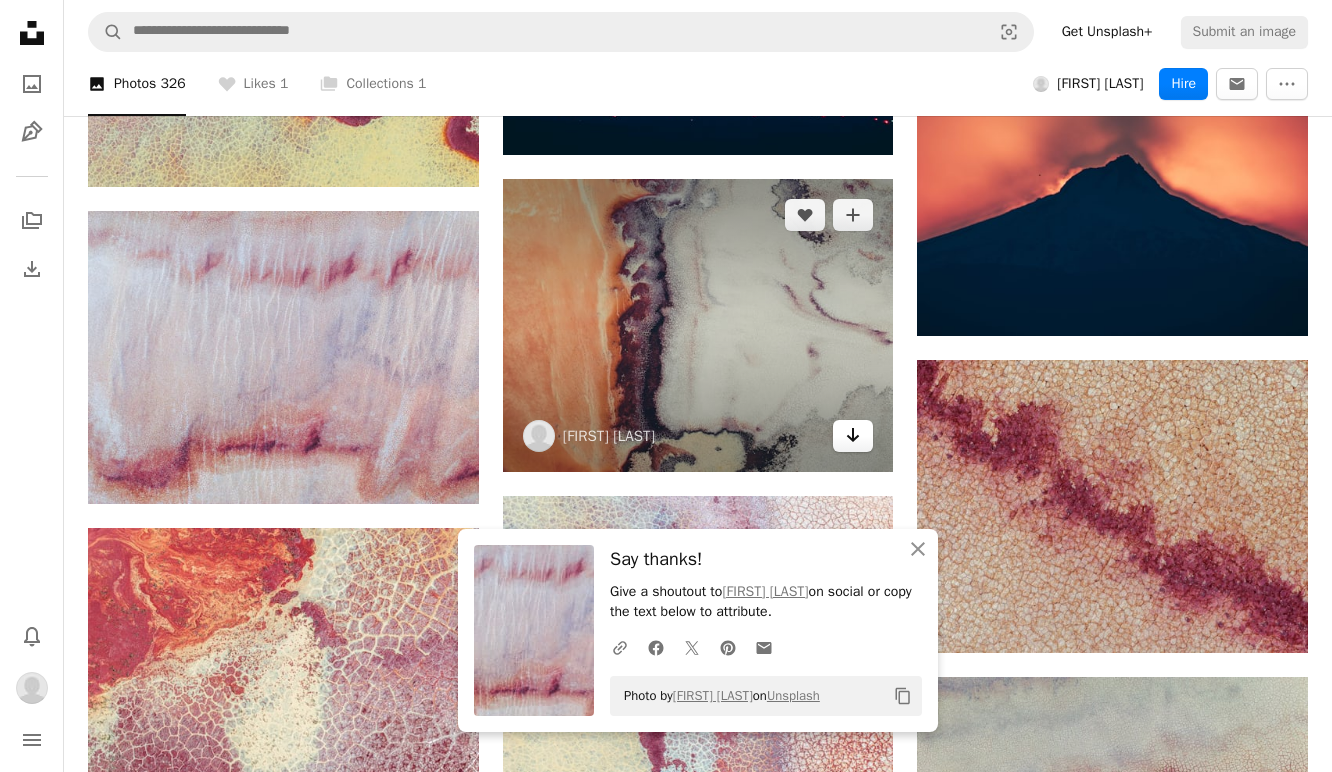 click 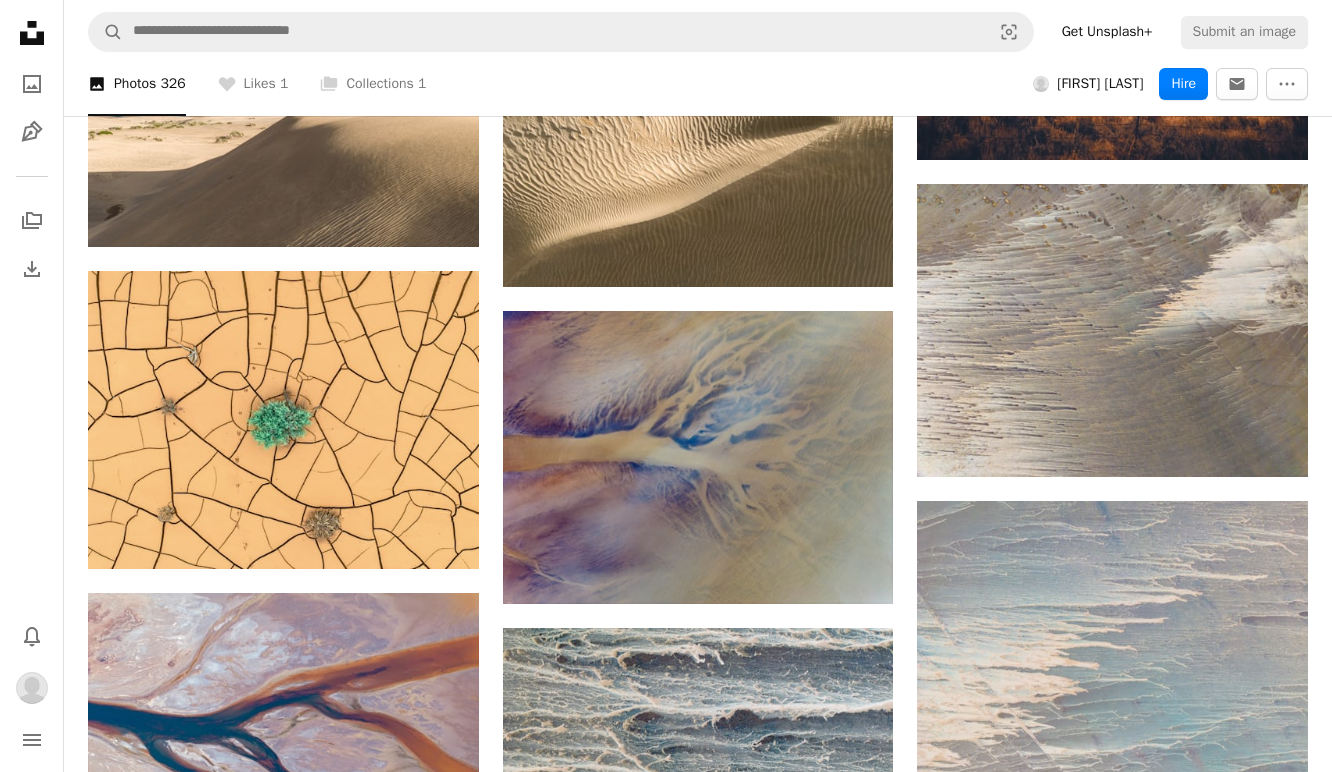 scroll, scrollTop: 7868, scrollLeft: 0, axis: vertical 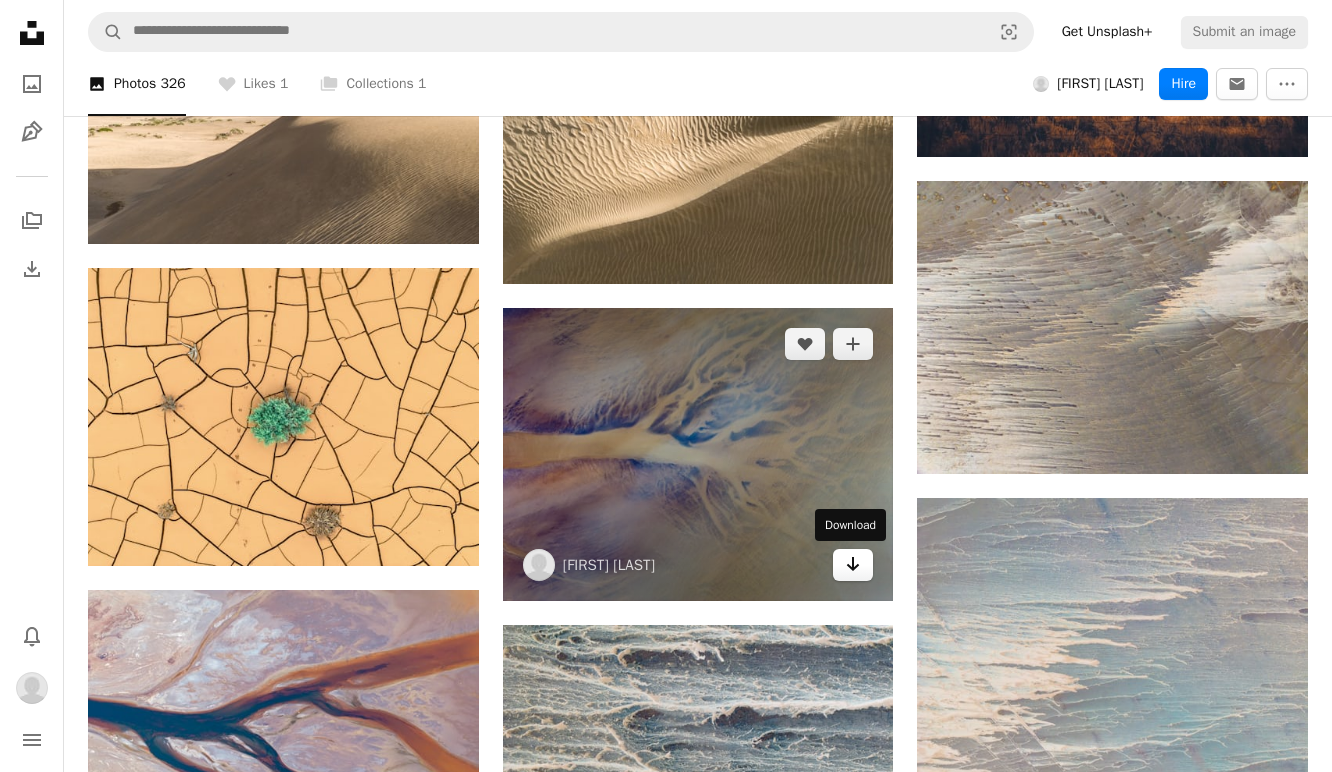 click on "Arrow pointing down" 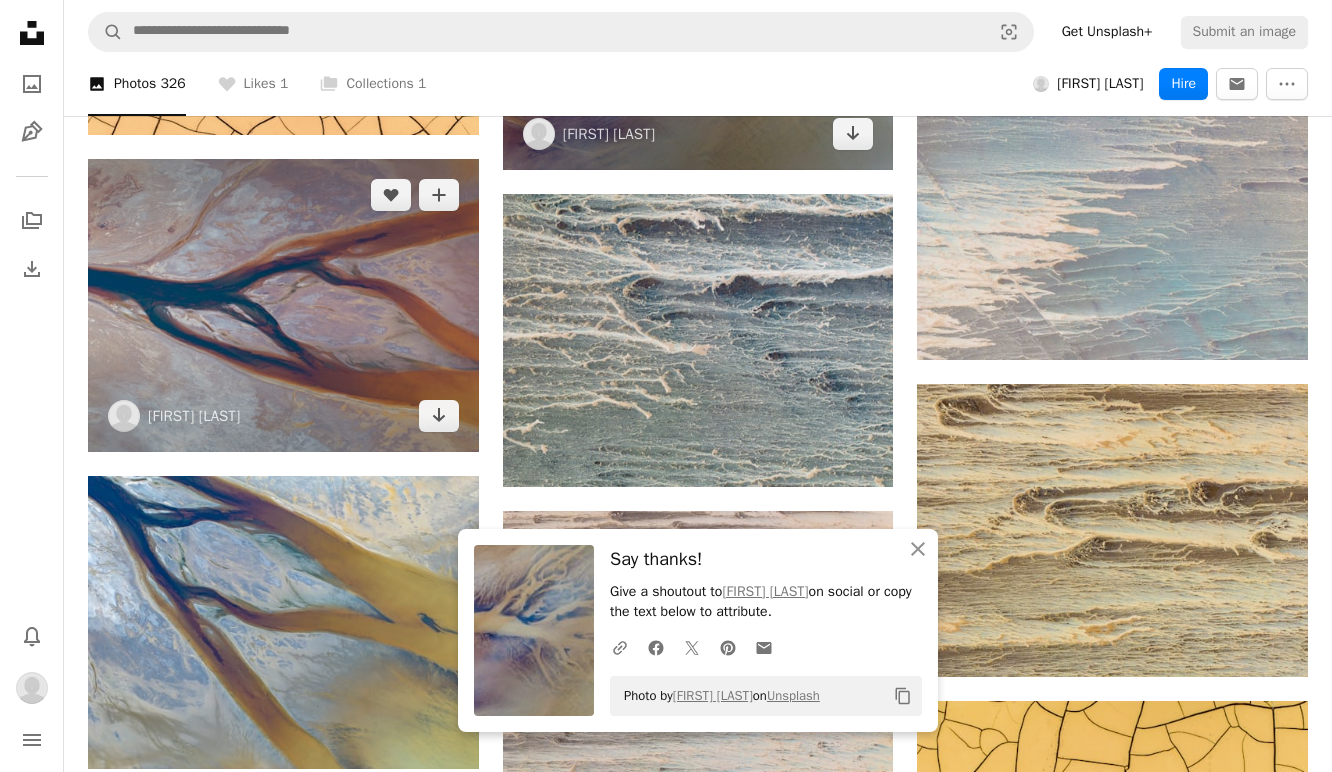 scroll, scrollTop: 8301, scrollLeft: 0, axis: vertical 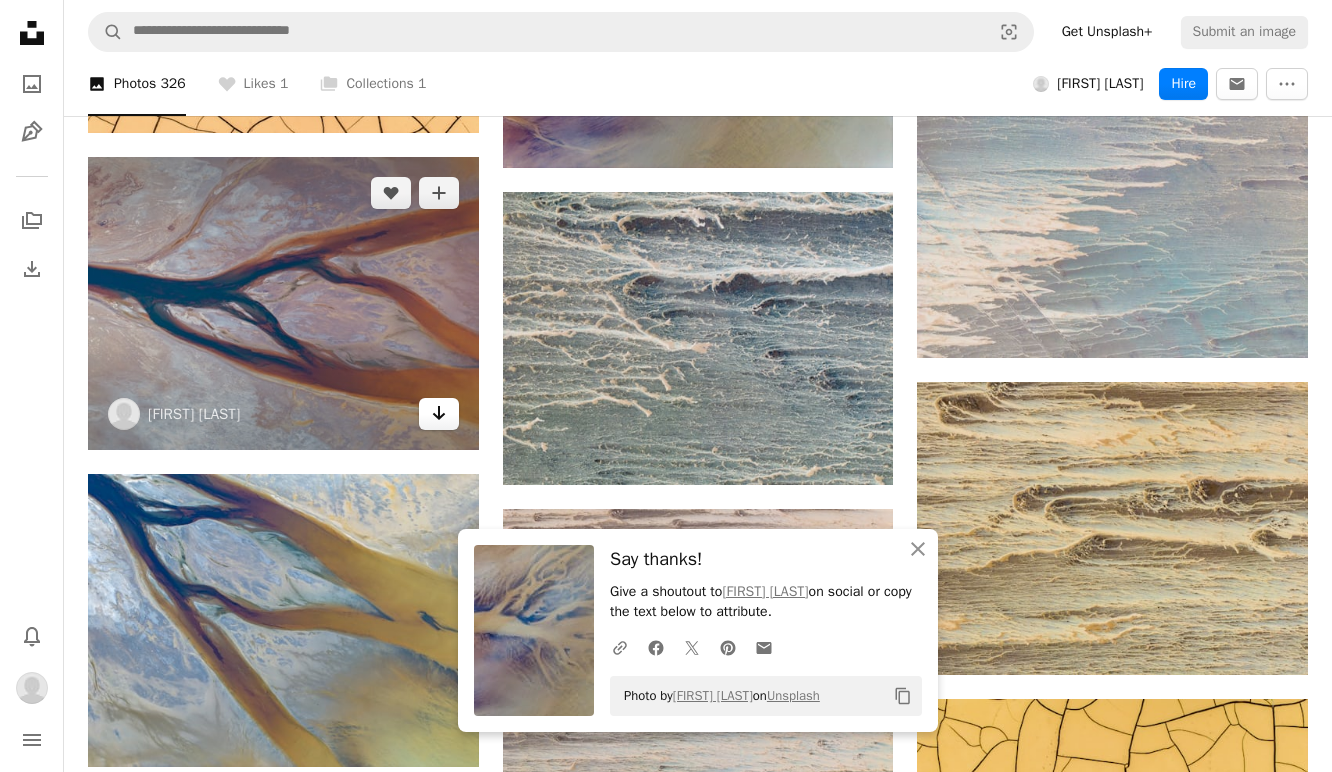 click 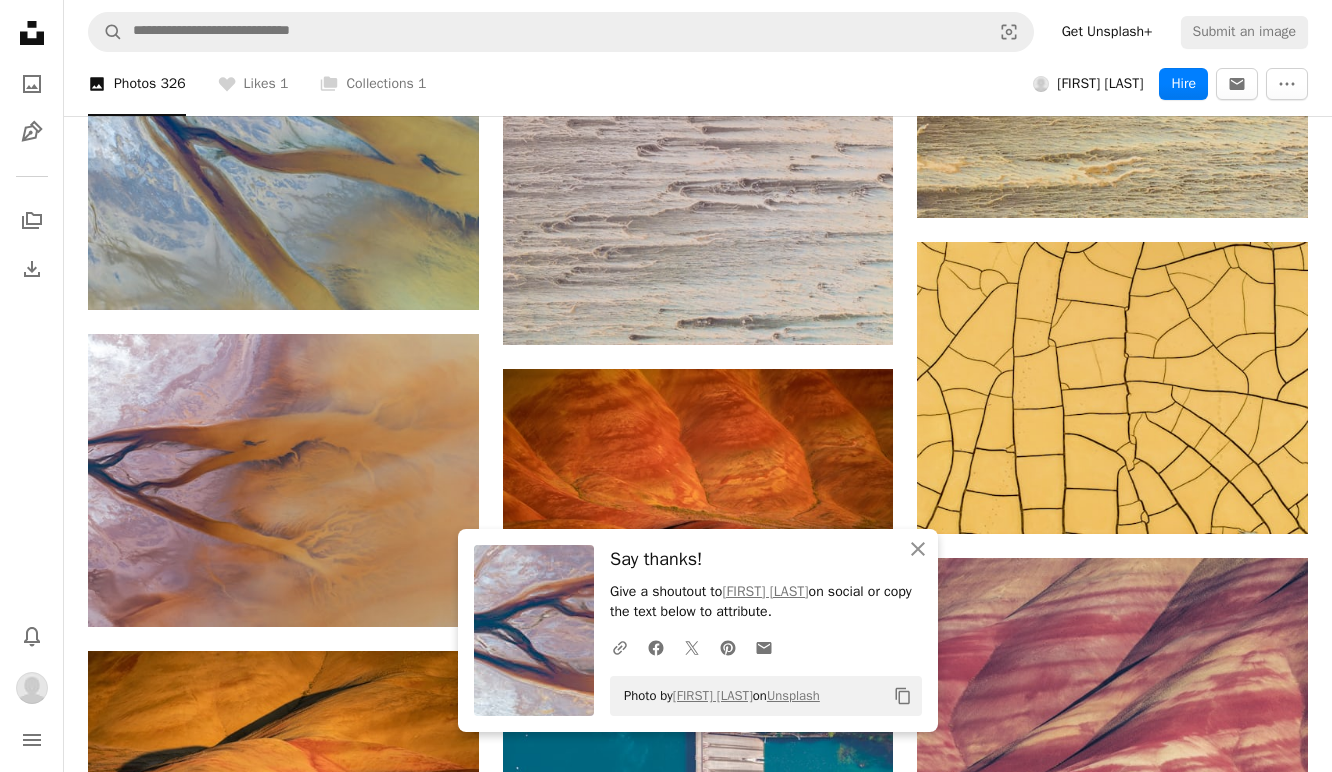 scroll, scrollTop: 8819, scrollLeft: 0, axis: vertical 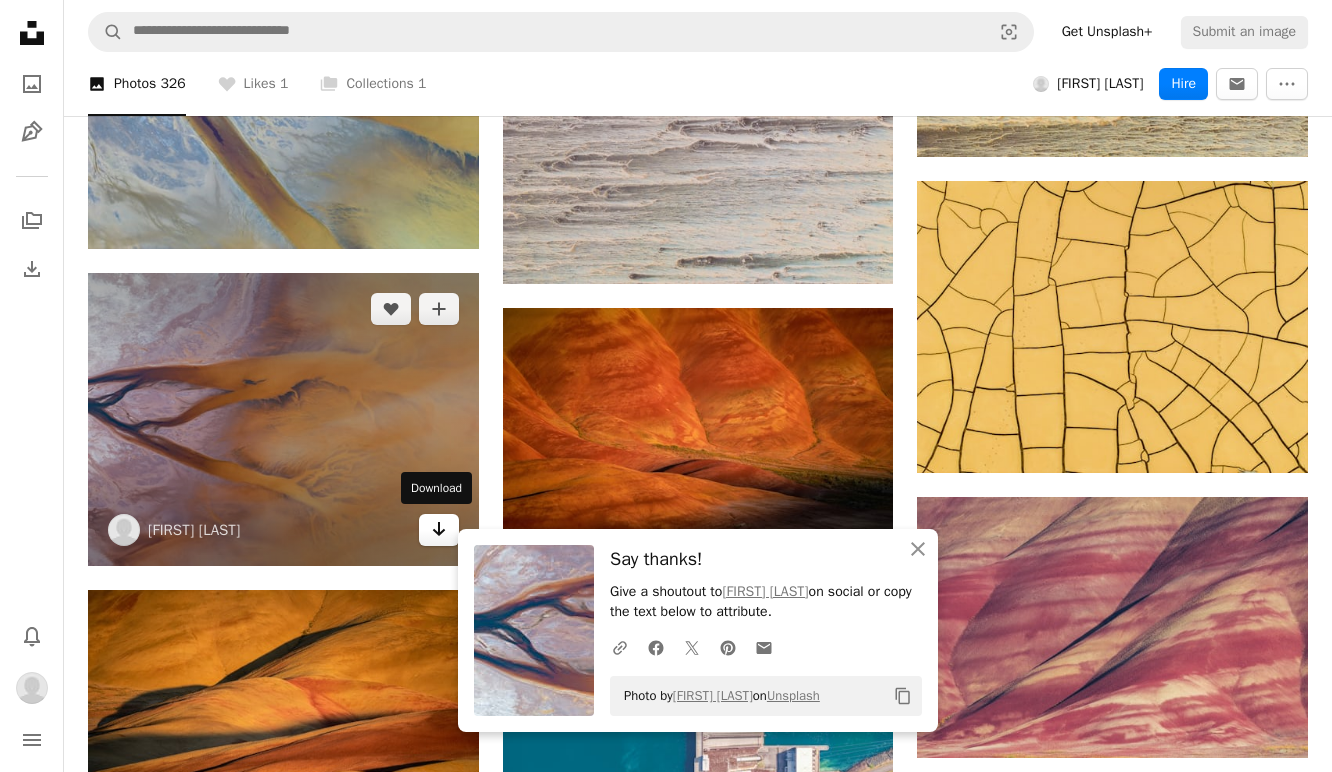click on "Arrow pointing down" 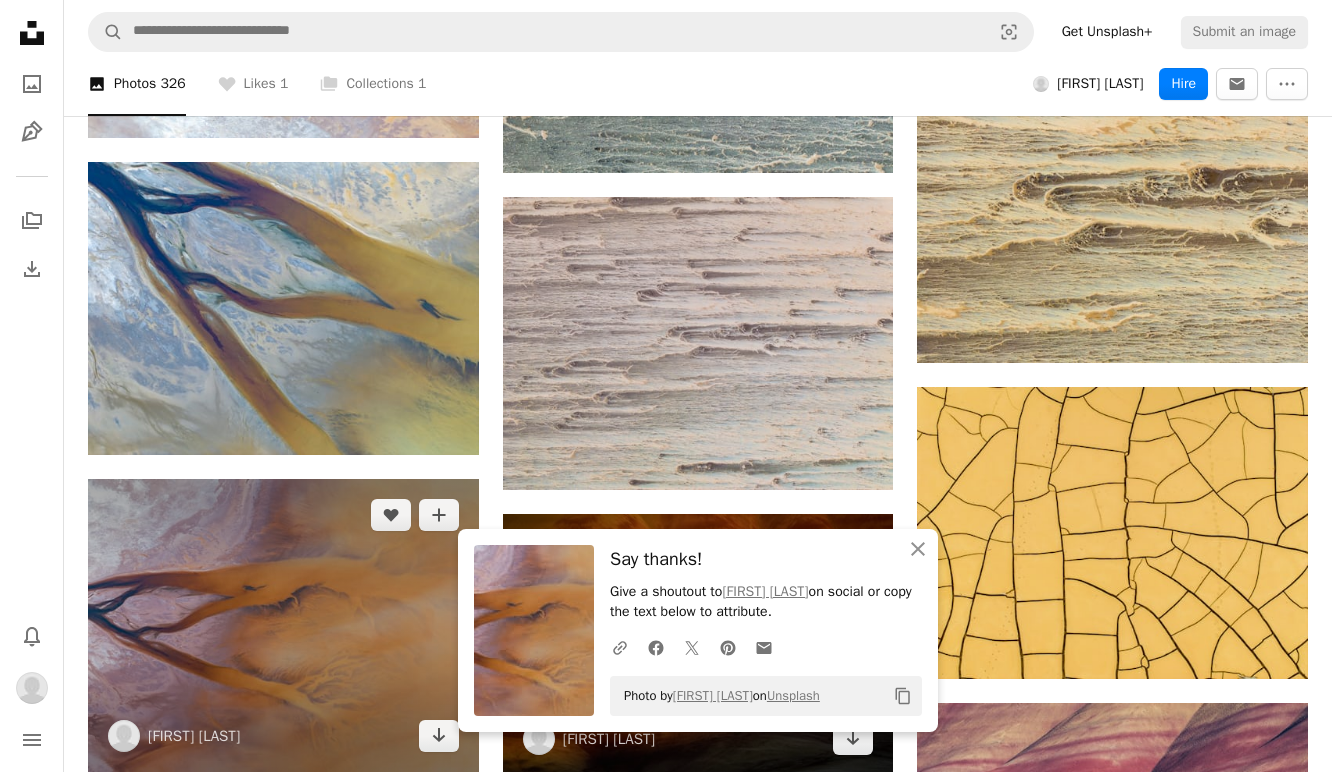 scroll, scrollTop: 8608, scrollLeft: 0, axis: vertical 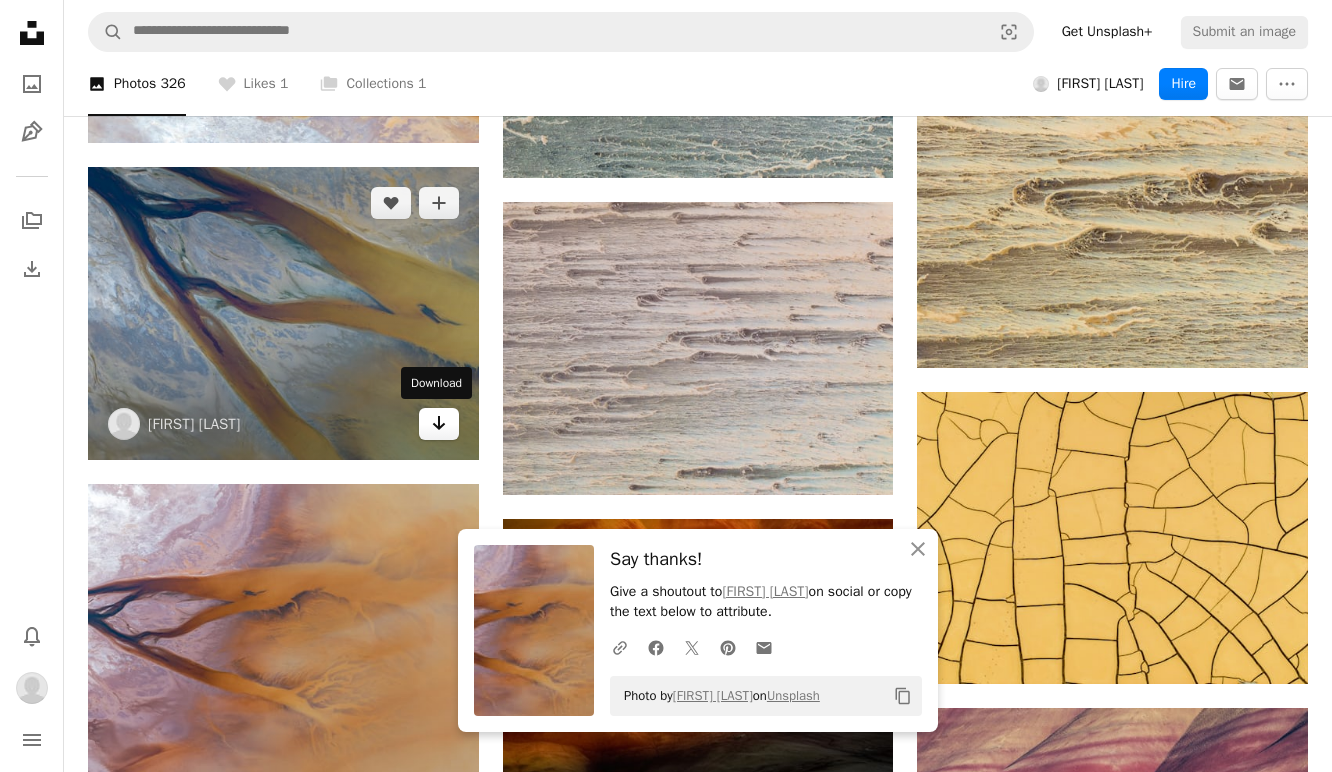 click on "Arrow pointing down" 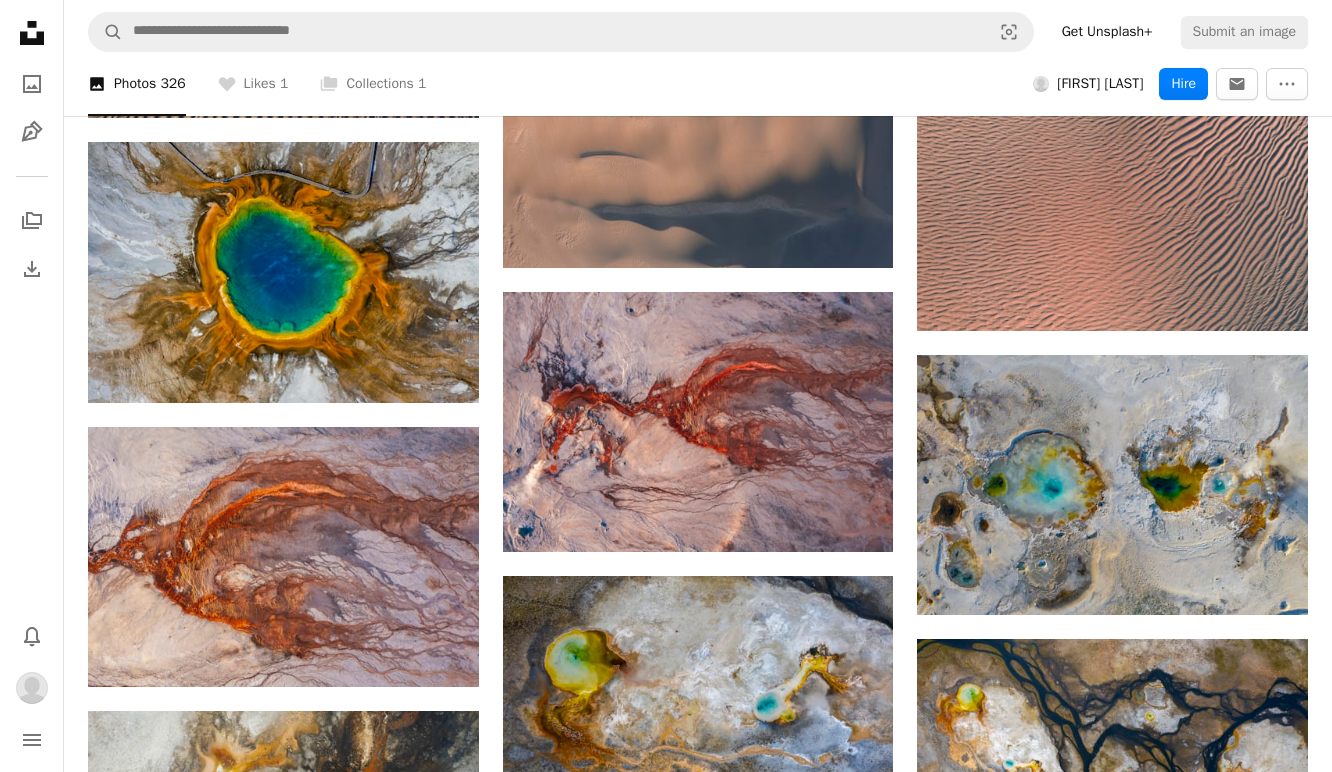 scroll, scrollTop: 13313, scrollLeft: 0, axis: vertical 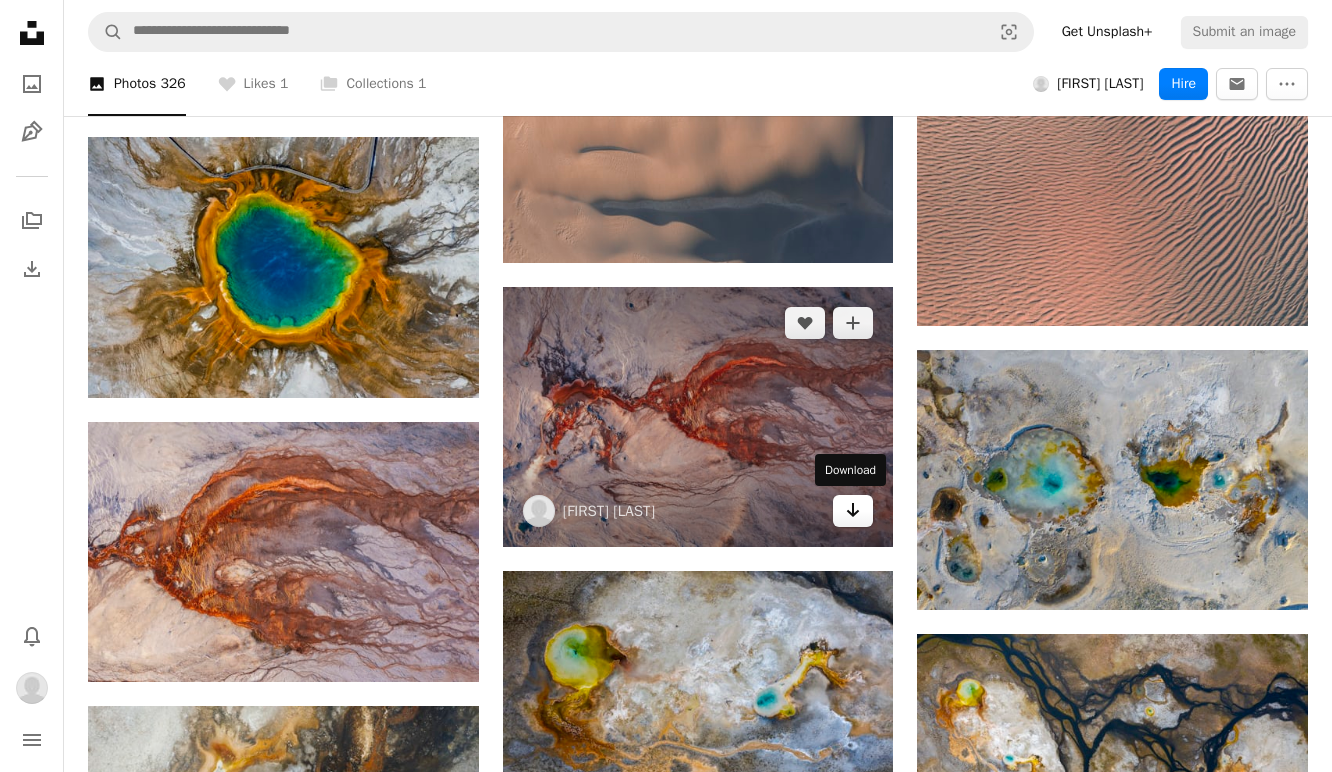click on "Arrow pointing down" 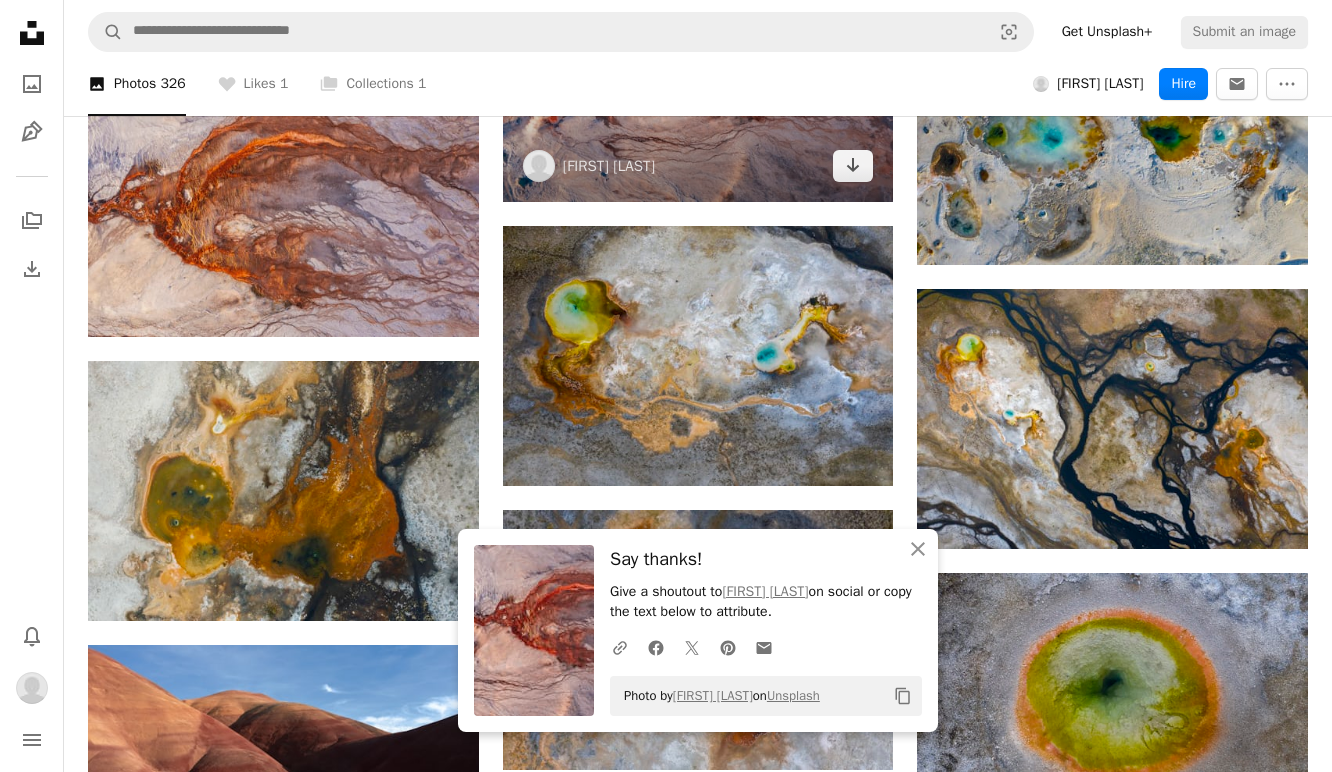 scroll, scrollTop: 13666, scrollLeft: 0, axis: vertical 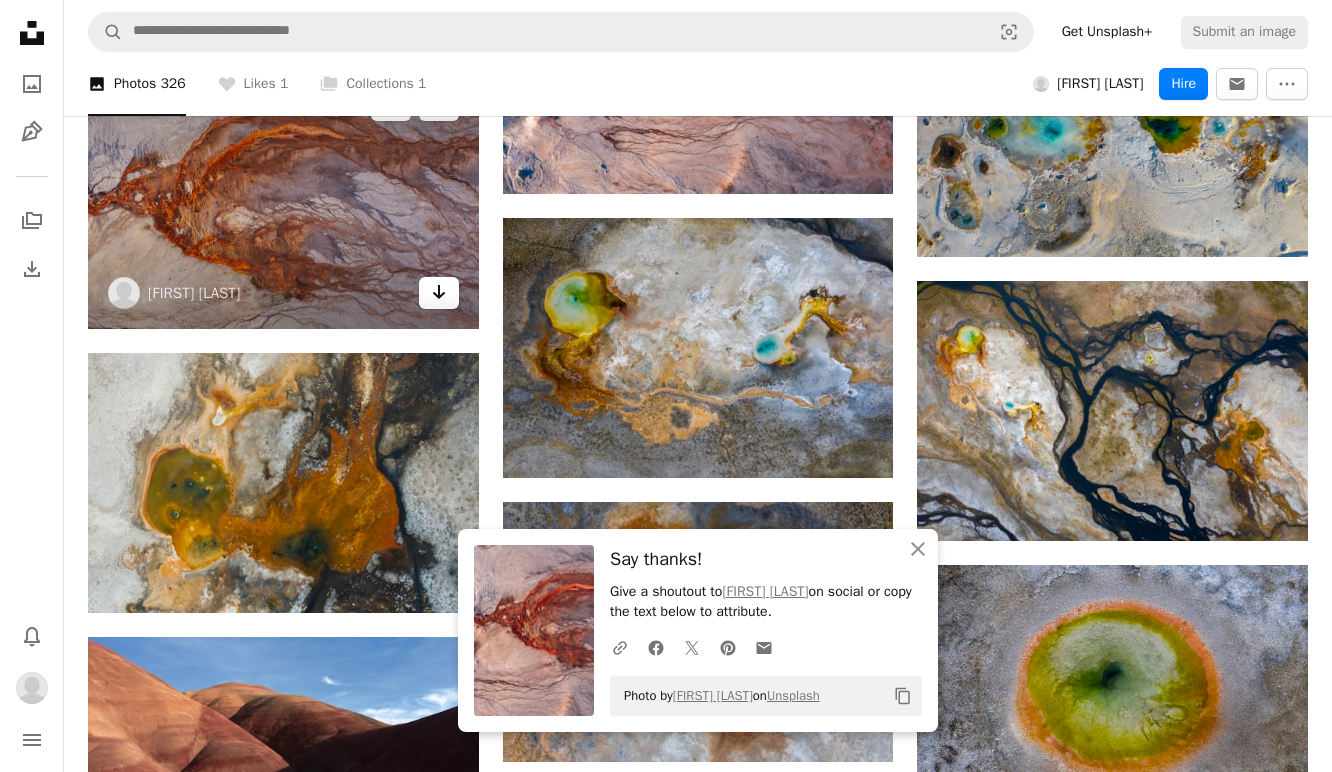 click on "Arrow pointing down" 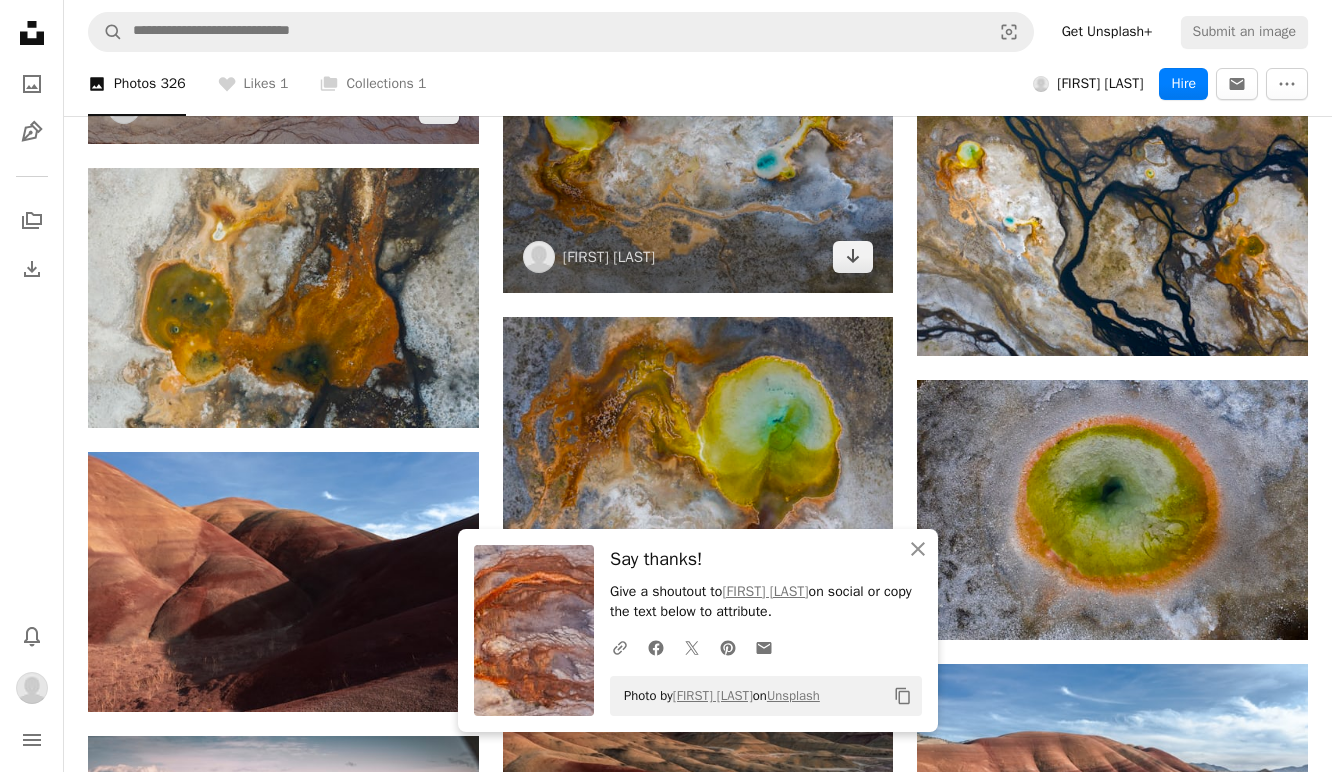 scroll, scrollTop: 13855, scrollLeft: 0, axis: vertical 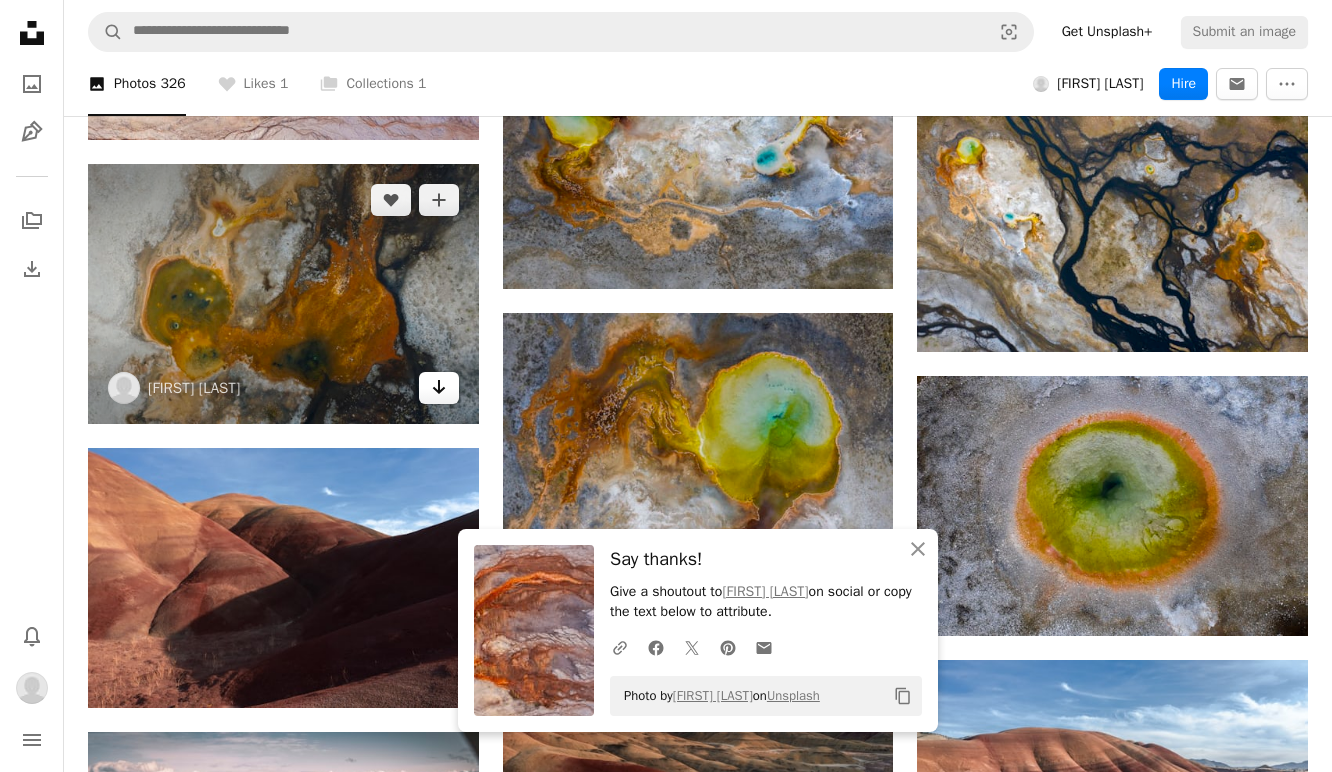 click on "Arrow pointing down" 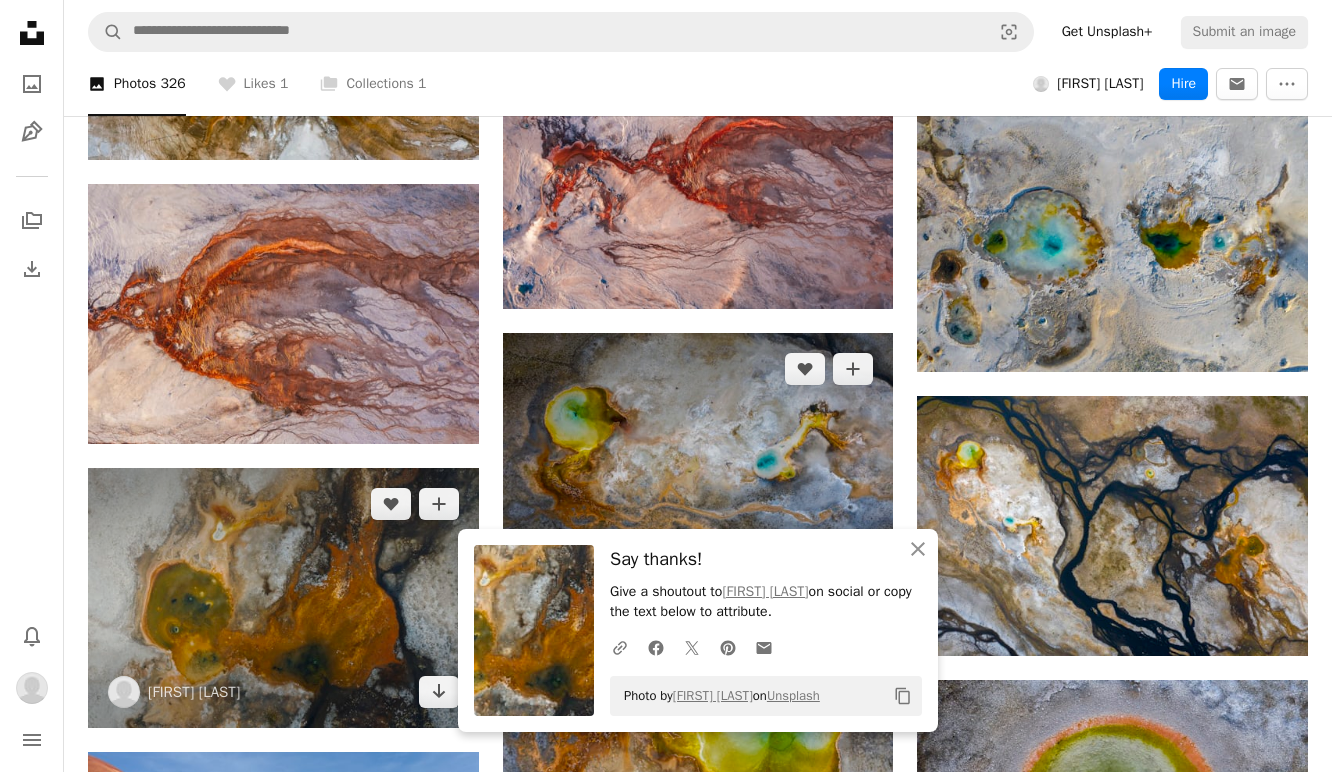 scroll, scrollTop: 13543, scrollLeft: 0, axis: vertical 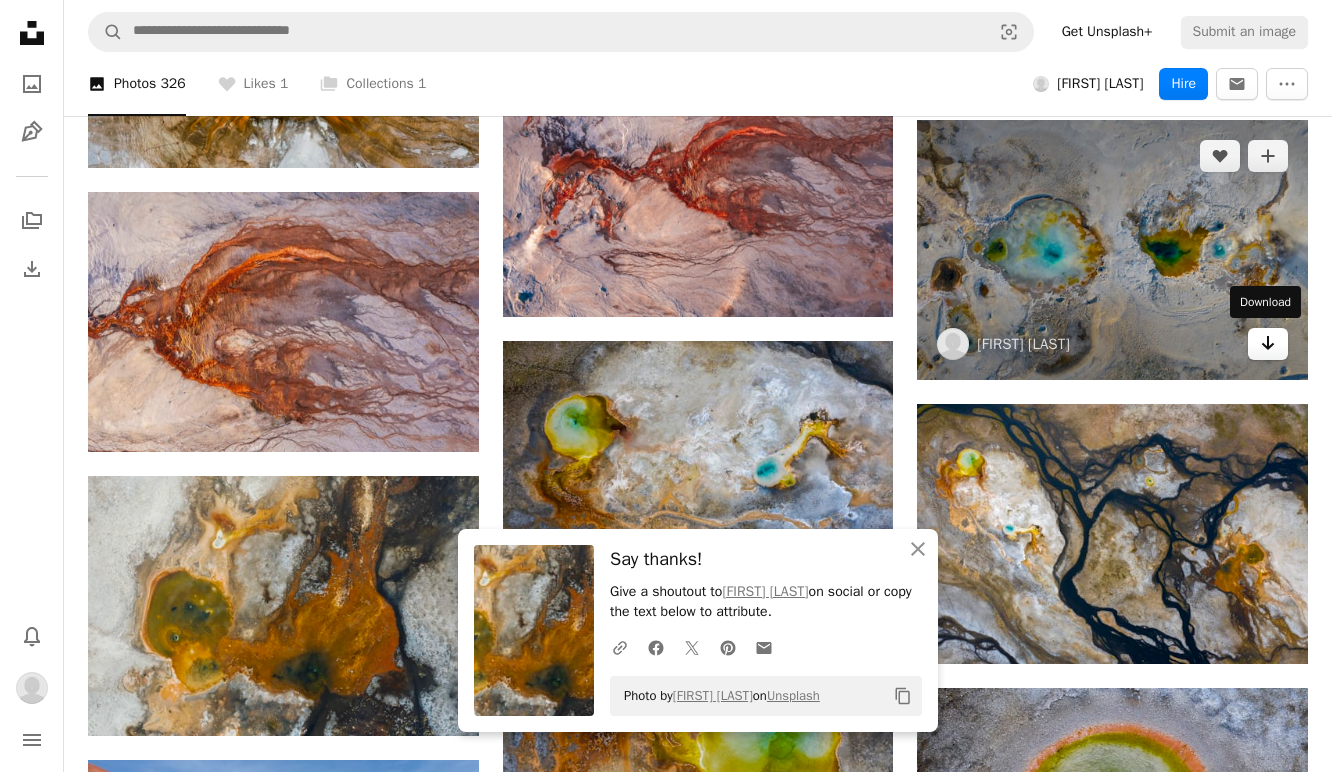 click on "Arrow pointing down" at bounding box center [1268, 344] 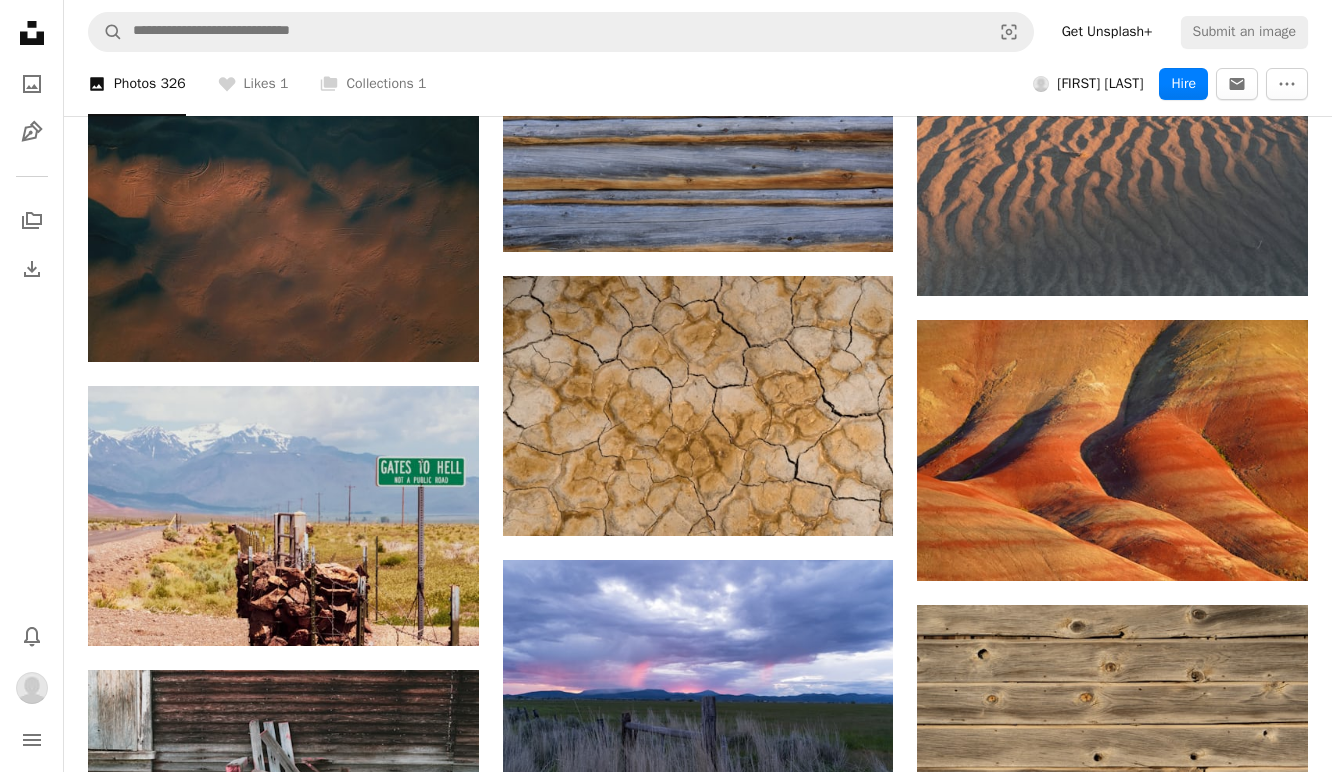 scroll, scrollTop: 30803, scrollLeft: 0, axis: vertical 